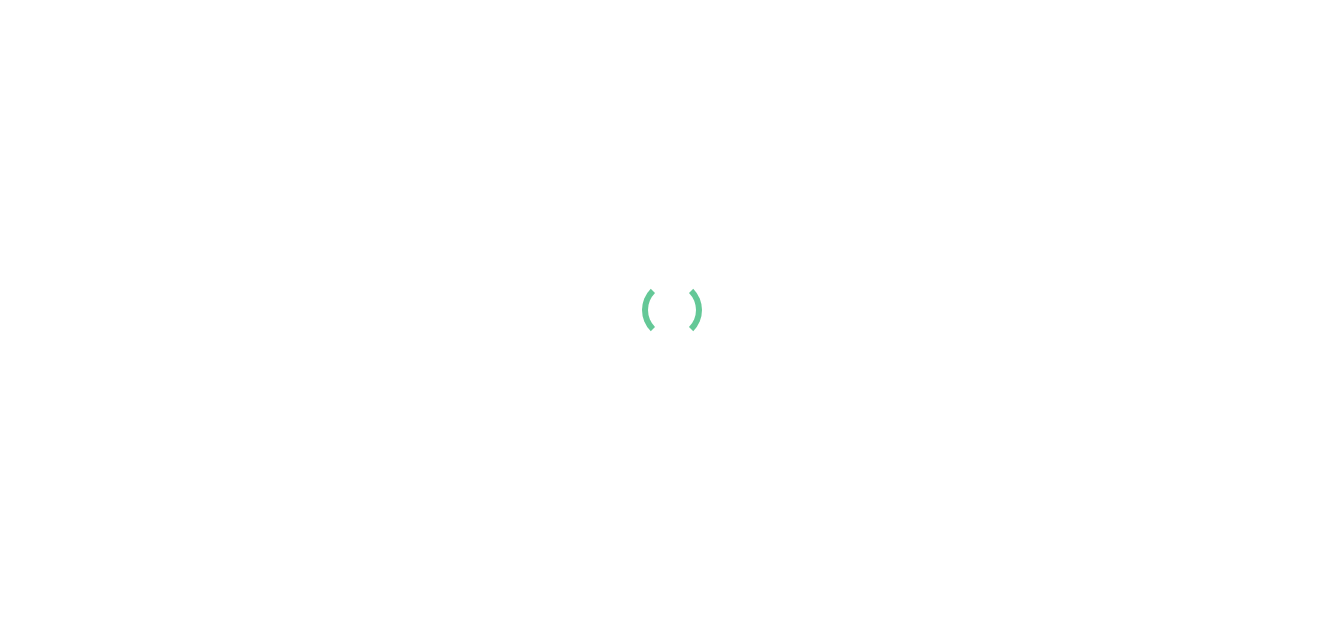 scroll, scrollTop: 0, scrollLeft: 0, axis: both 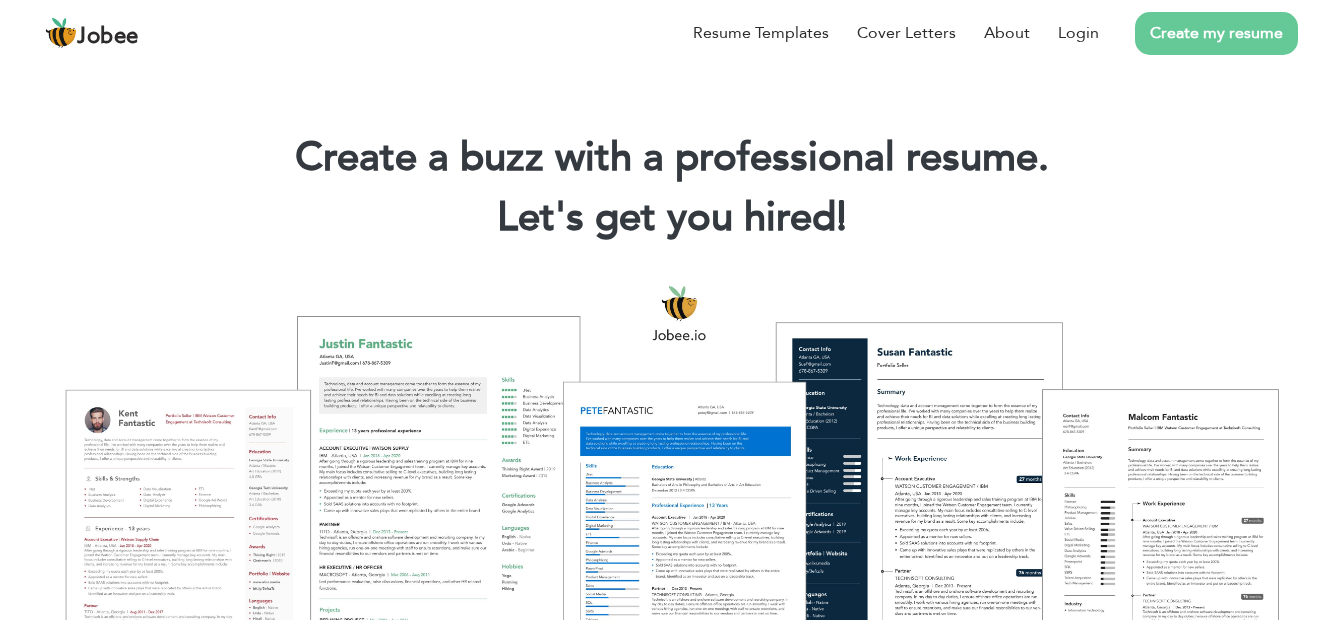 click on "Create my resume" at bounding box center (1216, 33) 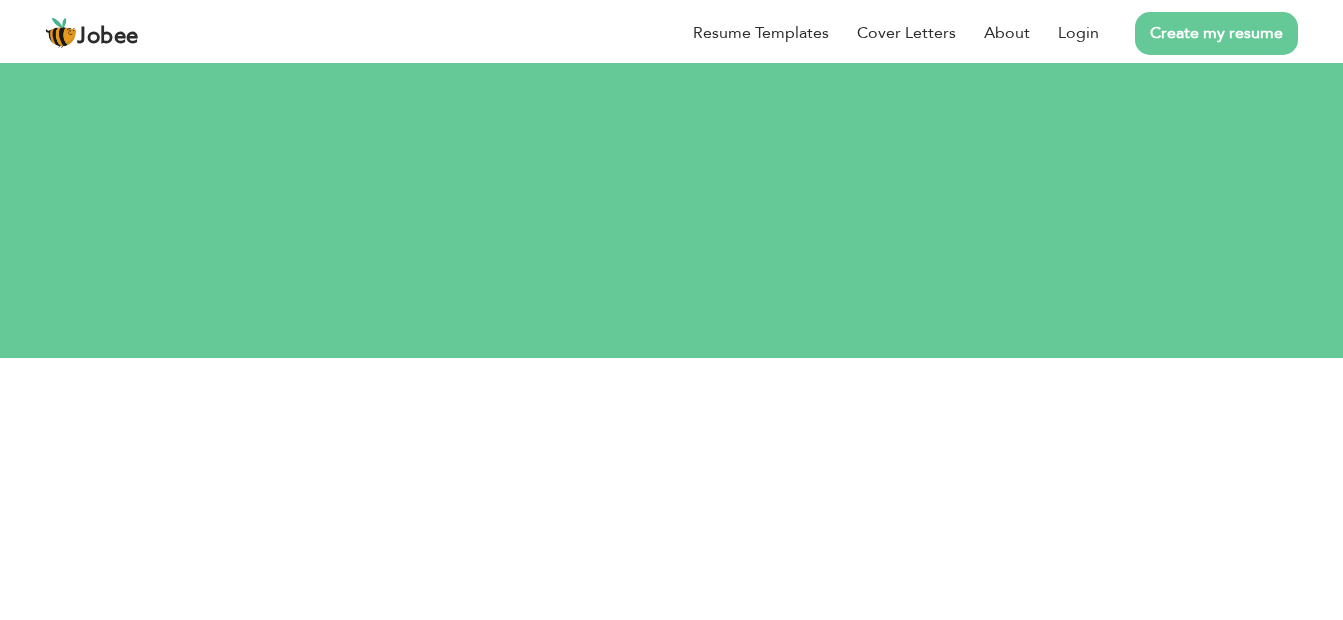 scroll, scrollTop: 0, scrollLeft: 0, axis: both 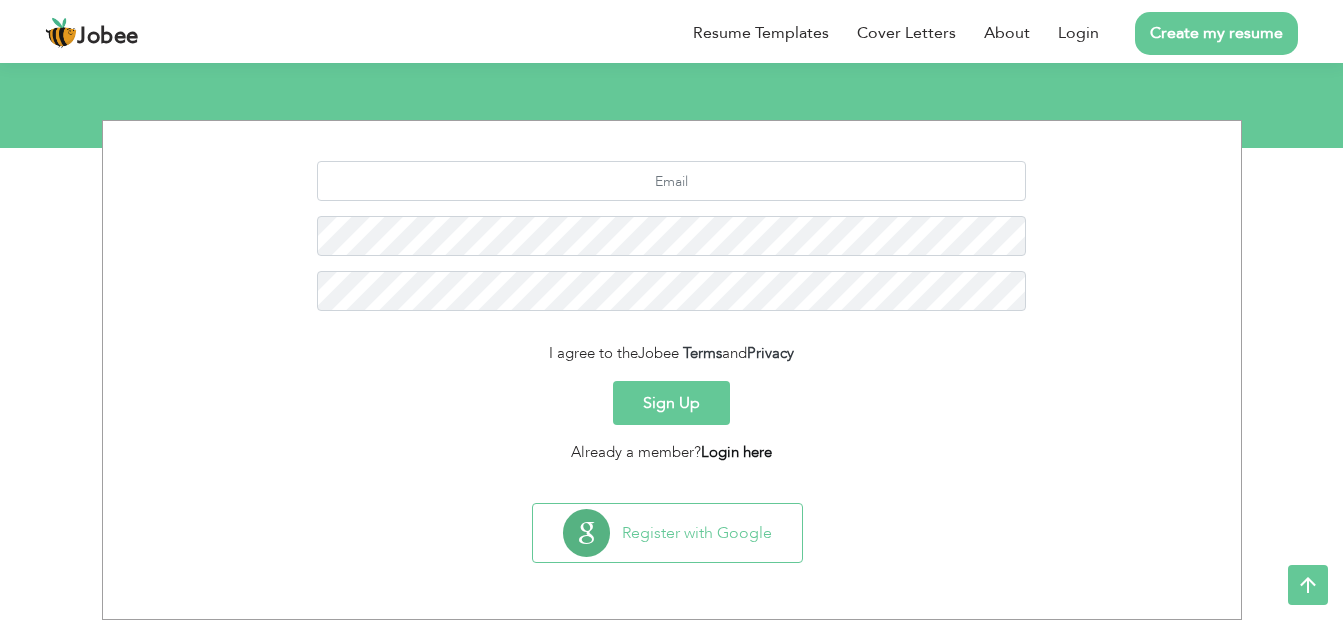 click on "Login here" at bounding box center (736, 452) 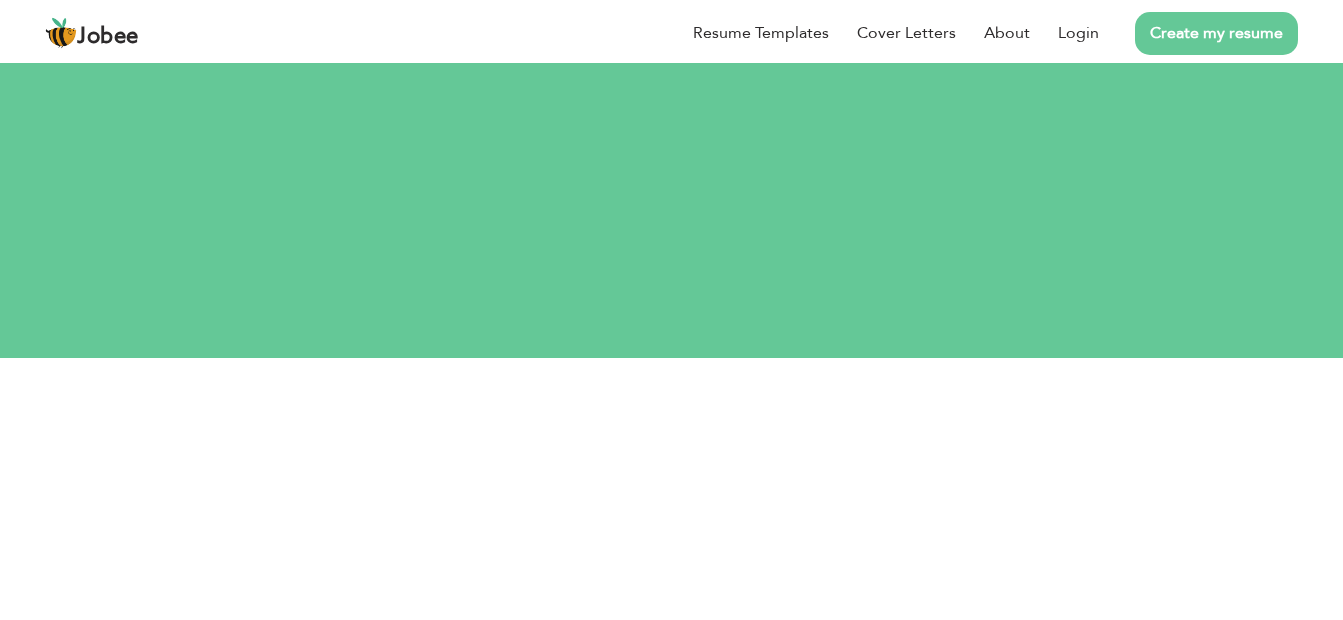 scroll, scrollTop: 0, scrollLeft: 0, axis: both 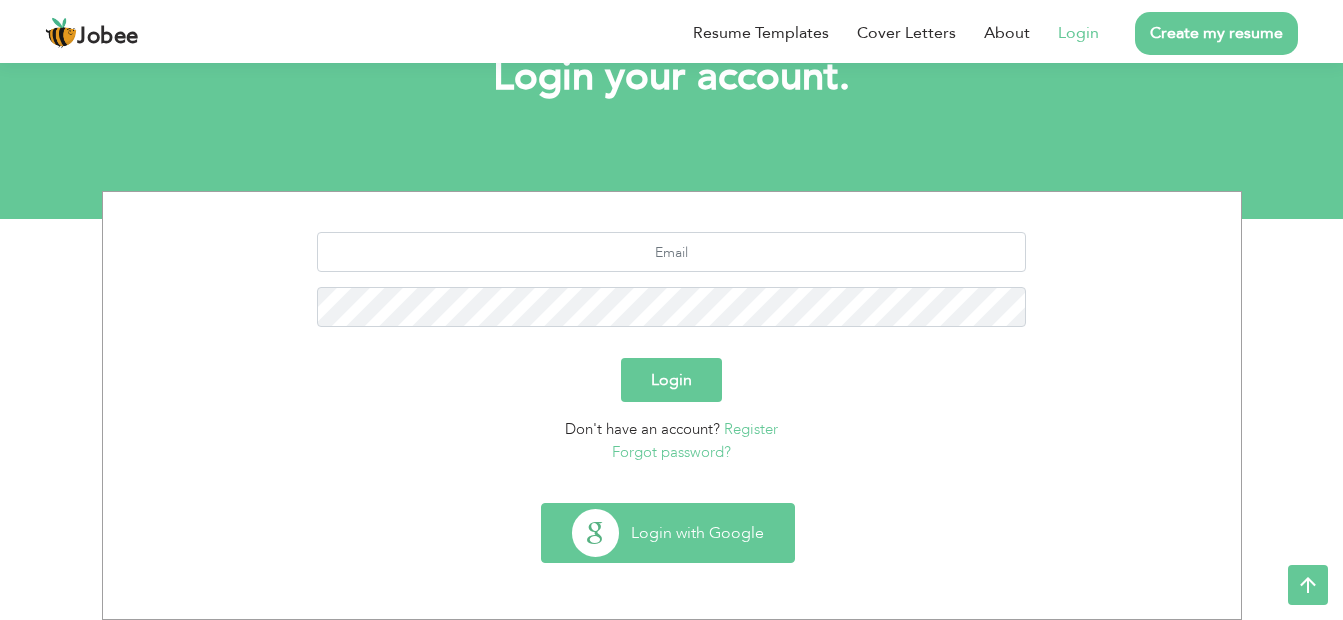 click on "Login with Google" at bounding box center [668, 533] 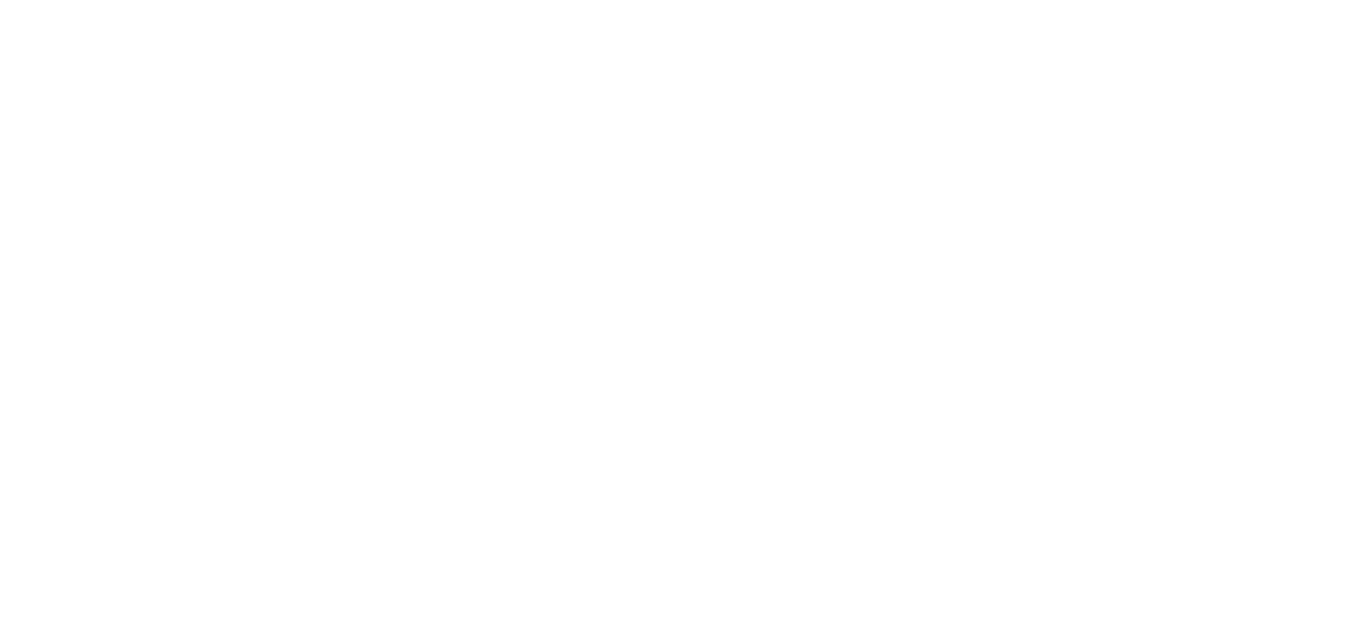 scroll, scrollTop: 0, scrollLeft: 0, axis: both 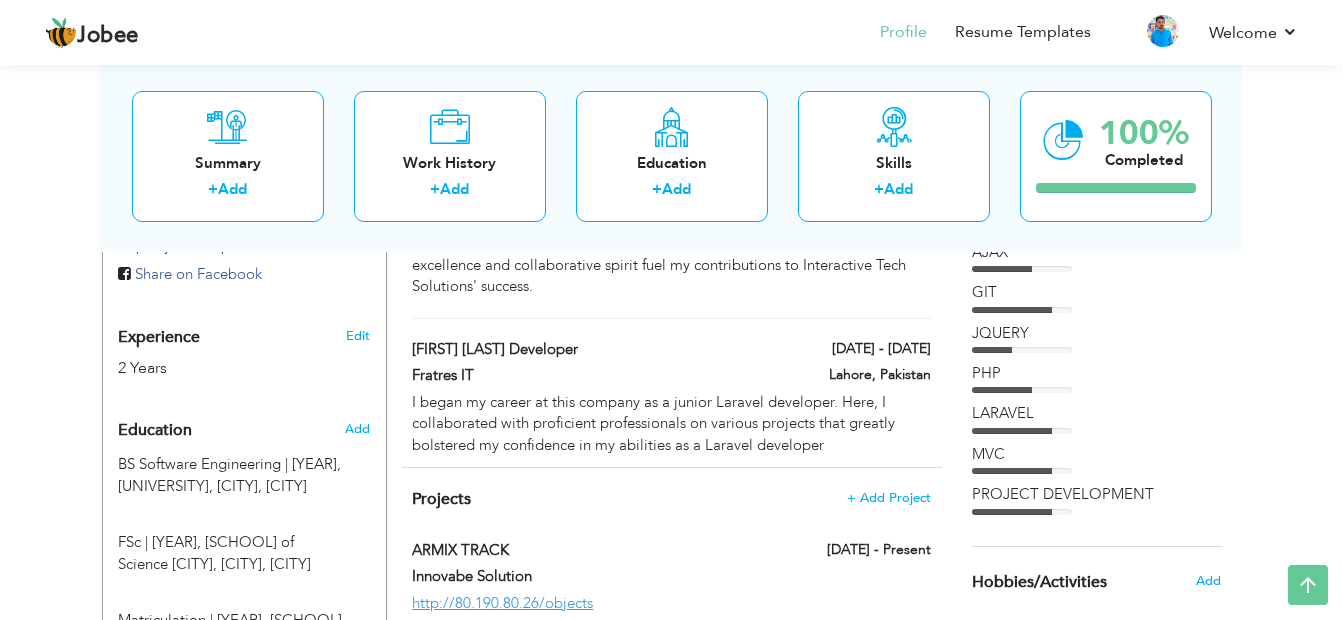 click on "01/2023 - 05/2023" at bounding box center (854, 351) 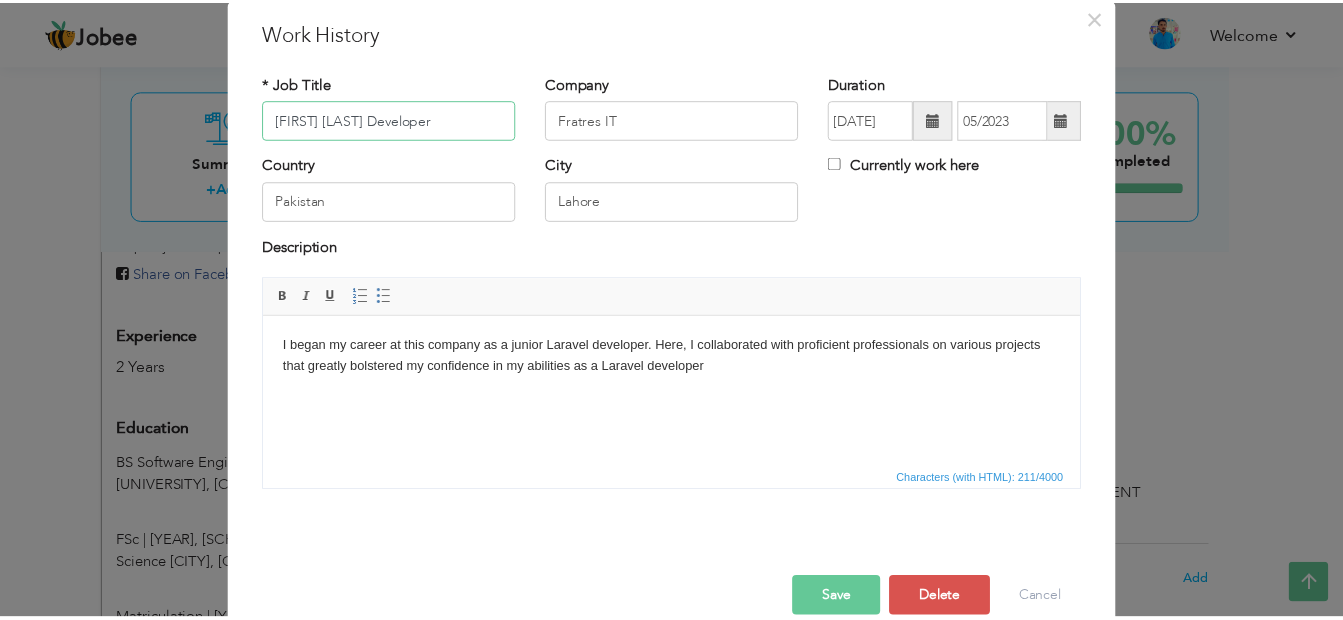 scroll, scrollTop: 98, scrollLeft: 0, axis: vertical 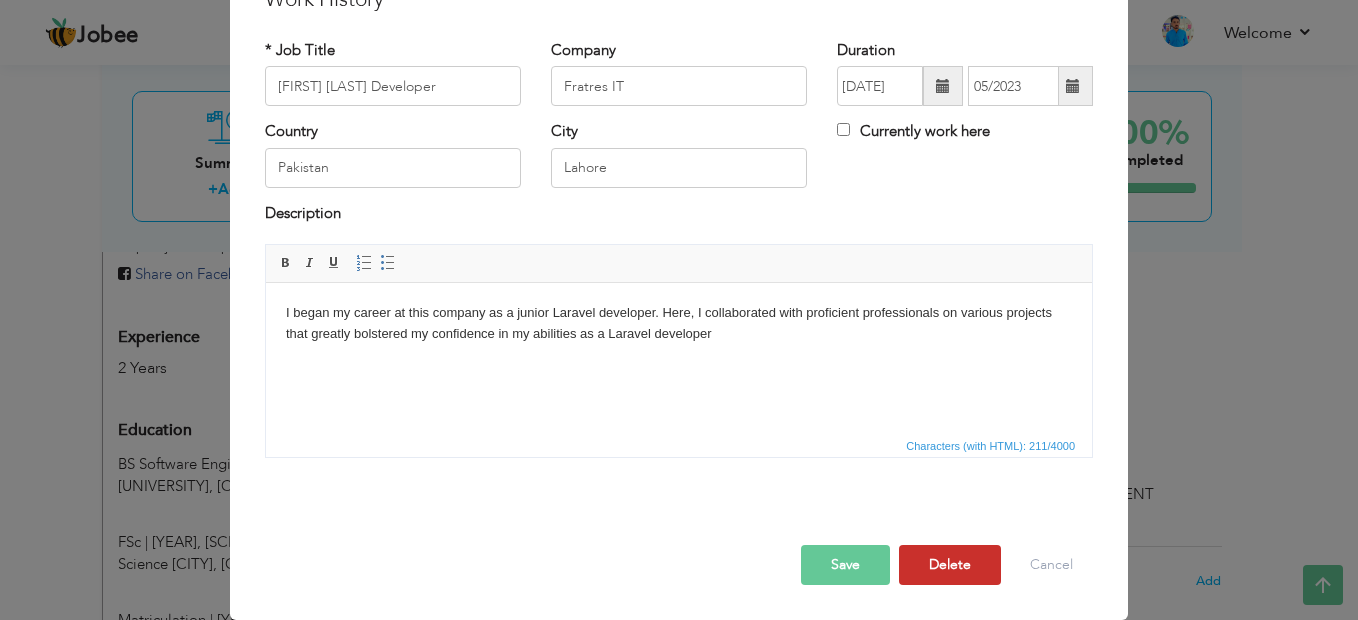 click on "Delete" at bounding box center [950, 565] 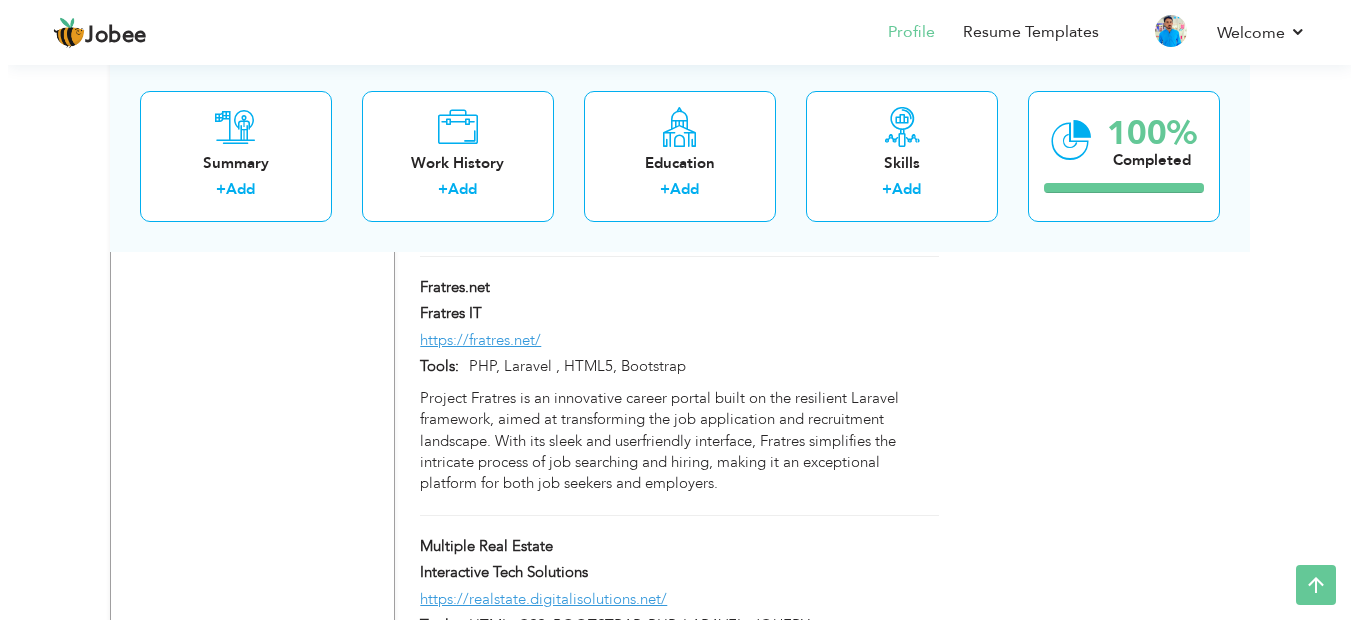 scroll, scrollTop: 1573, scrollLeft: 0, axis: vertical 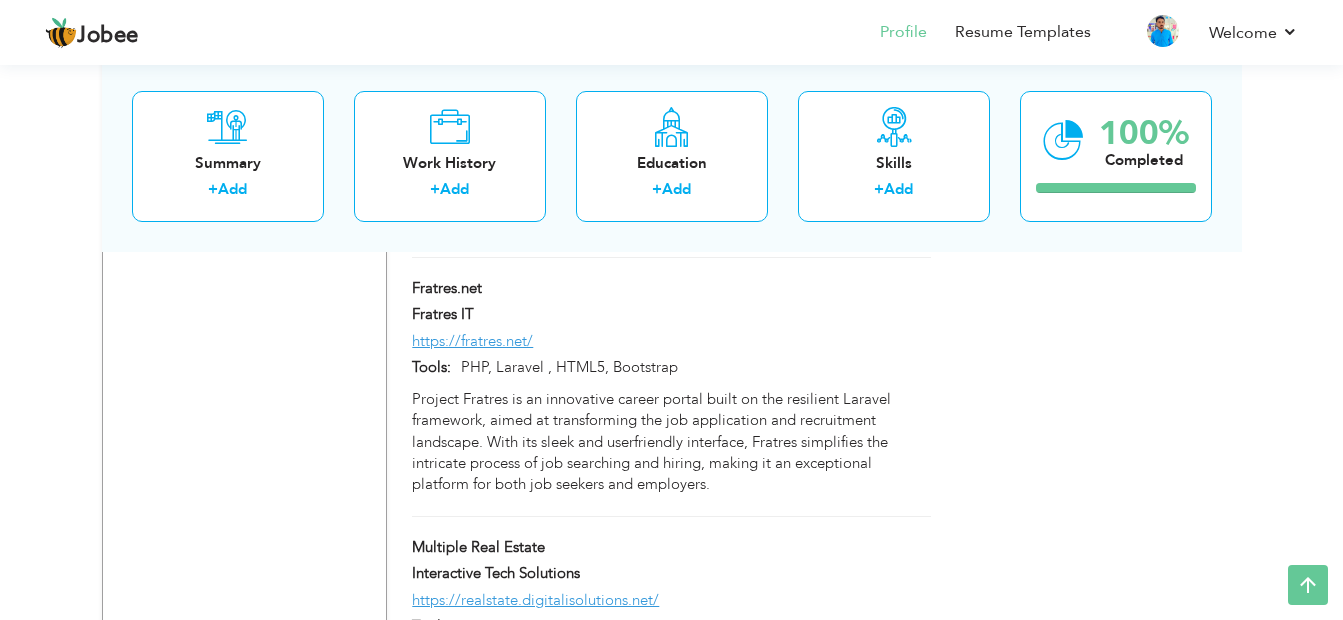 click on "Fratres IT" at bounding box center [580, 317] 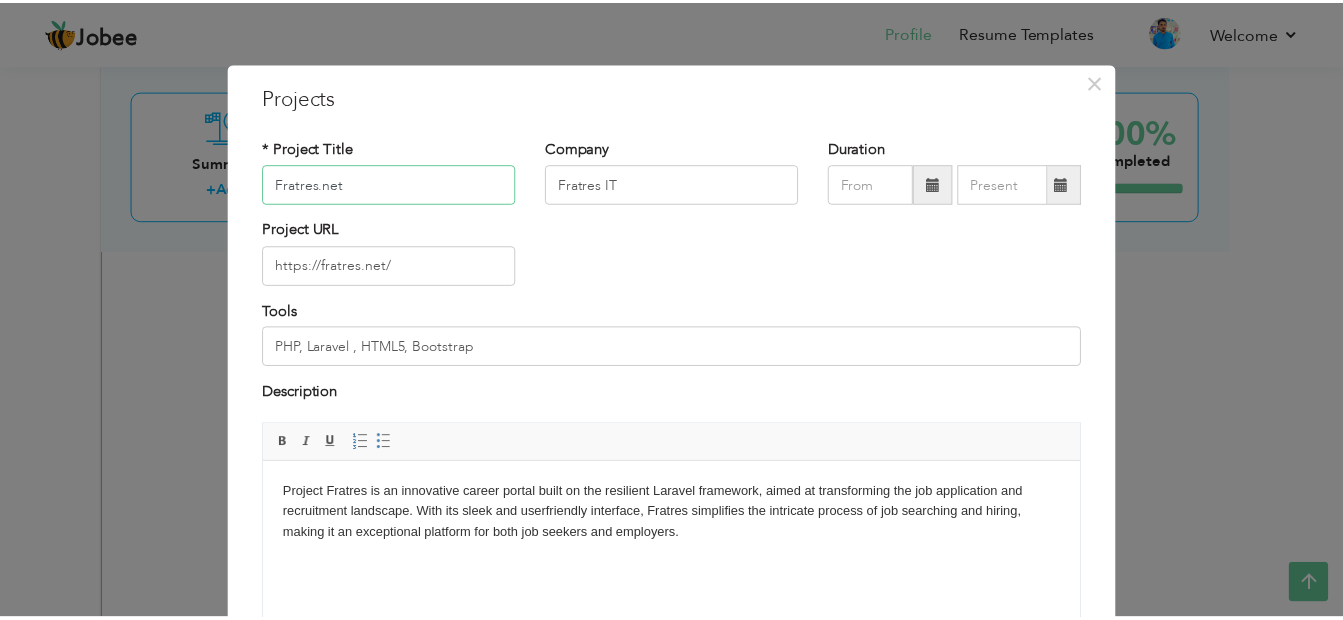 scroll, scrollTop: 180, scrollLeft: 0, axis: vertical 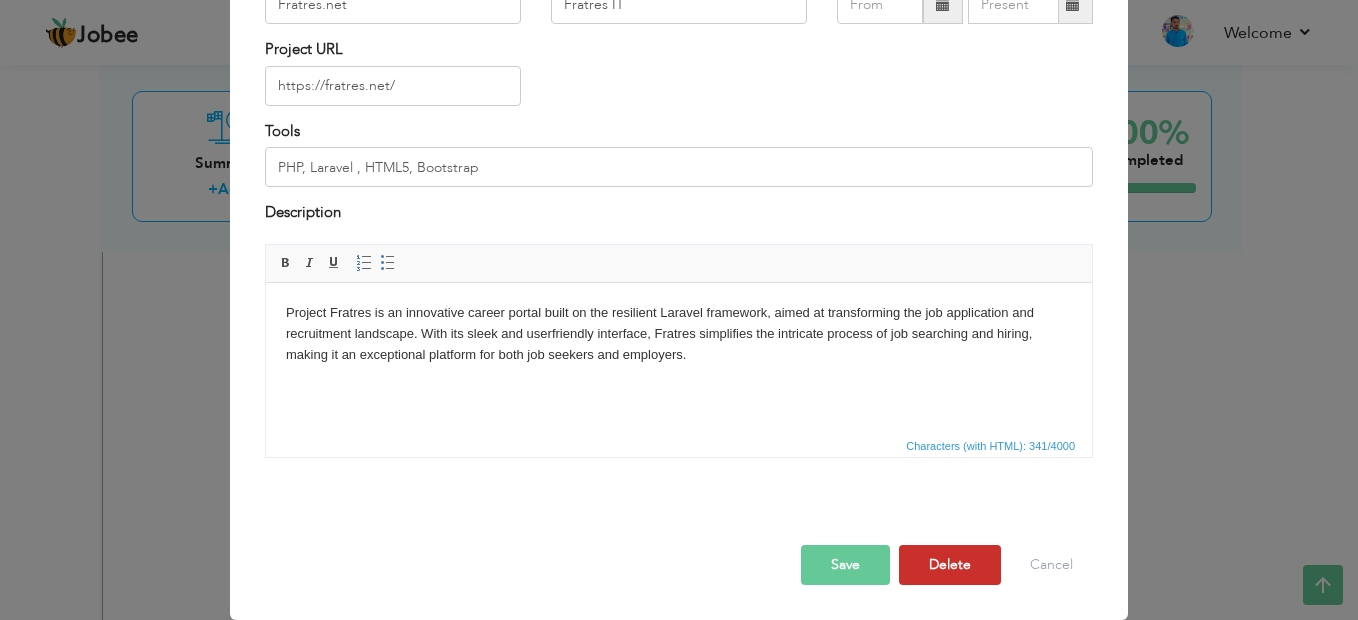 click on "Delete" at bounding box center (950, 565) 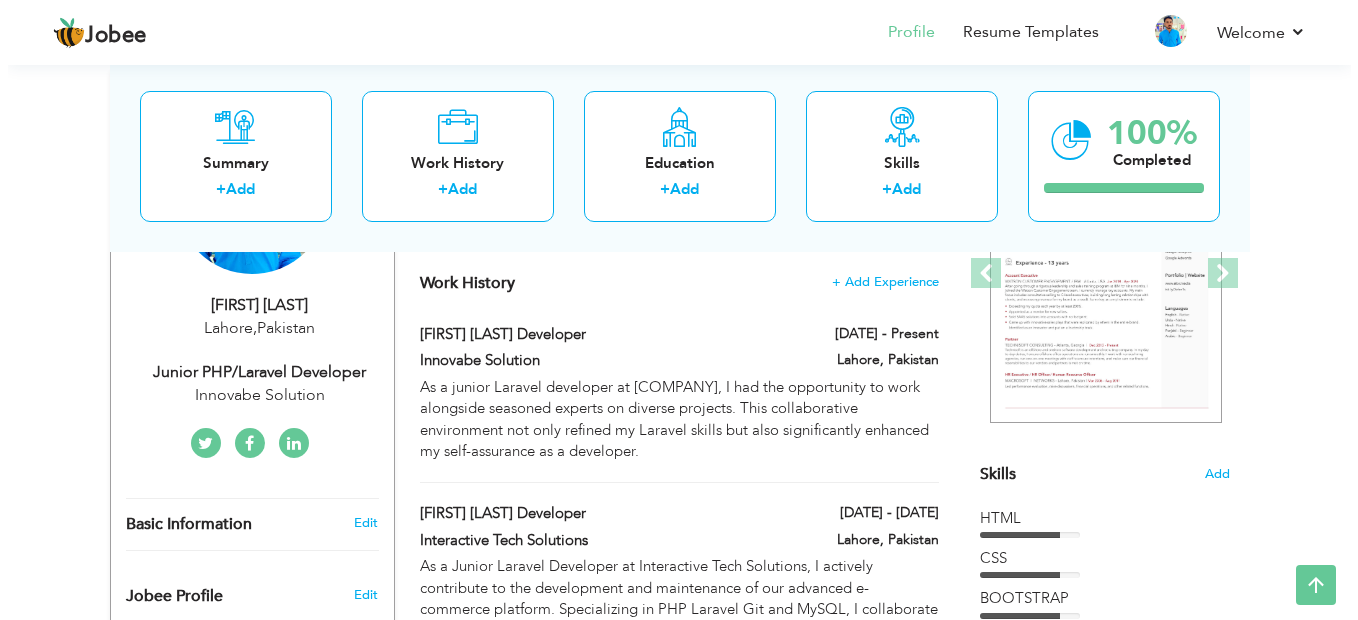 scroll, scrollTop: 307, scrollLeft: 0, axis: vertical 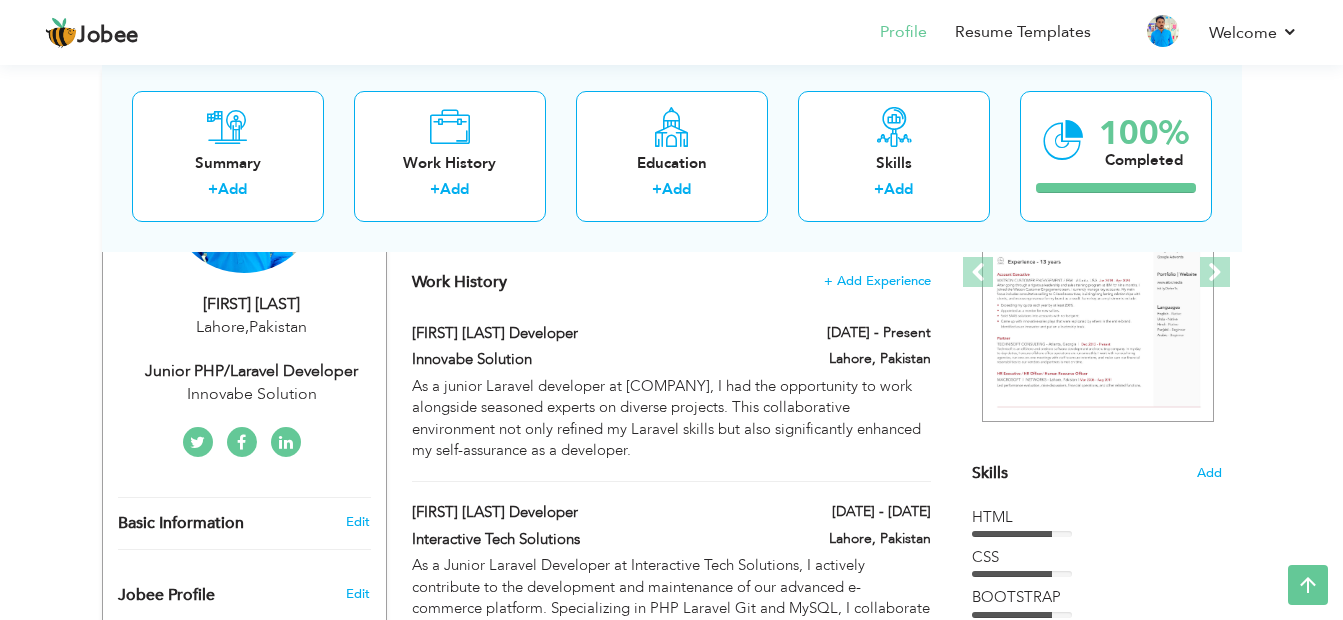 click on "Work History
+ Add Experience
Junior laravel Developer
01/2024 - Present
Junior laravel Developer
01/2024 - Present × Company" at bounding box center [672, 473] 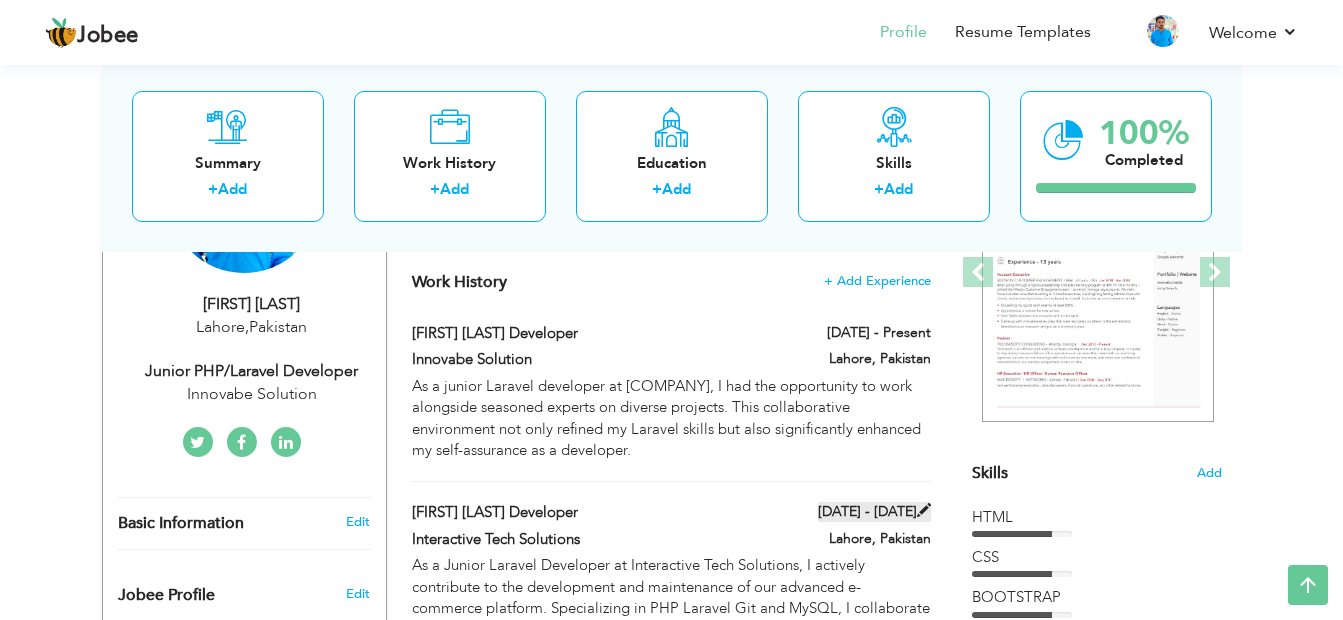 click on "06/2023 - 12/2023" at bounding box center [874, 512] 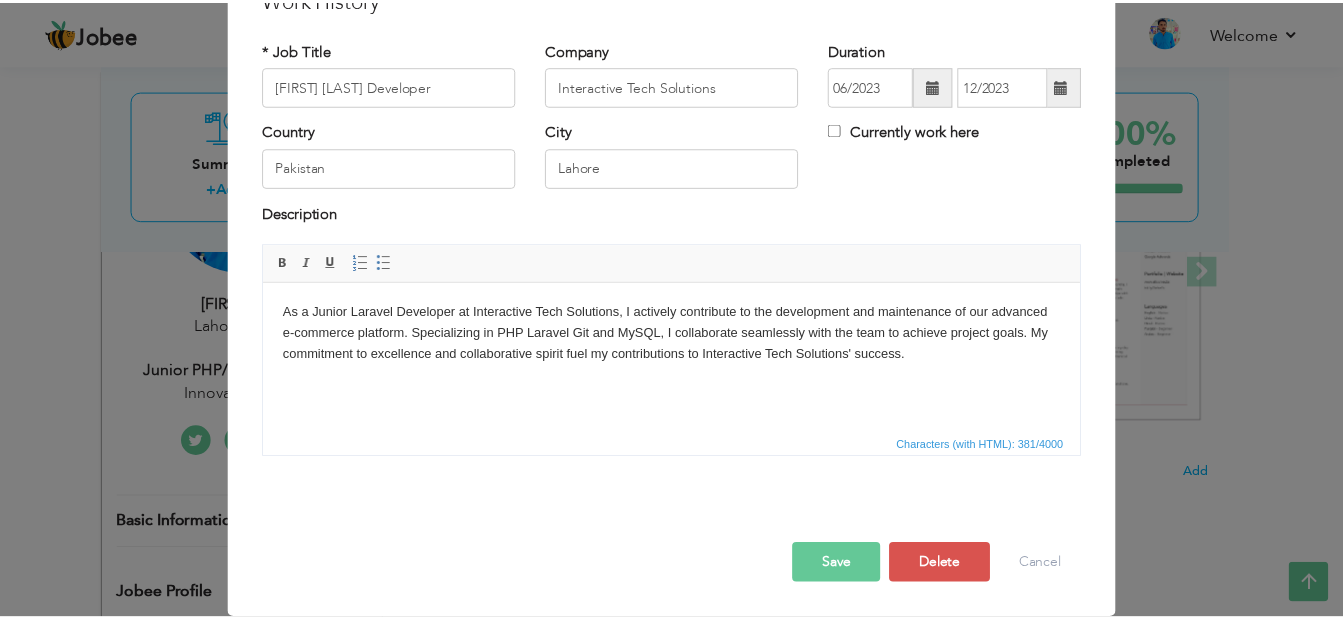 scroll, scrollTop: 0, scrollLeft: 0, axis: both 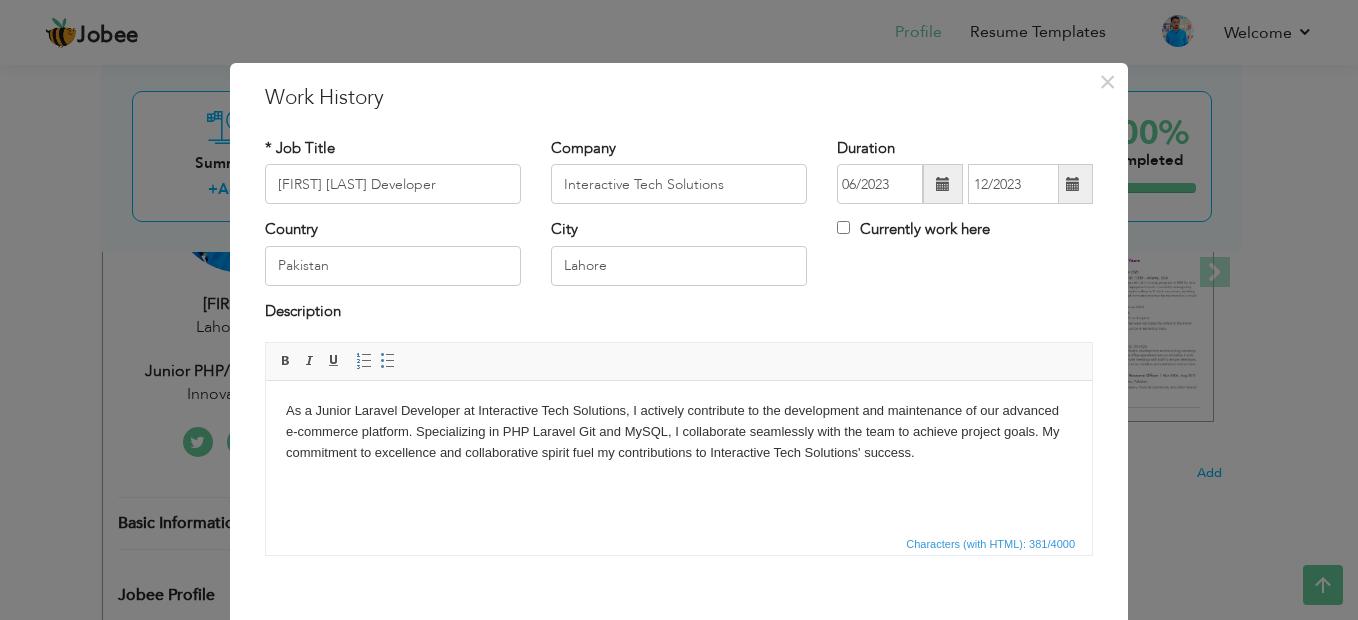 click at bounding box center [943, 184] 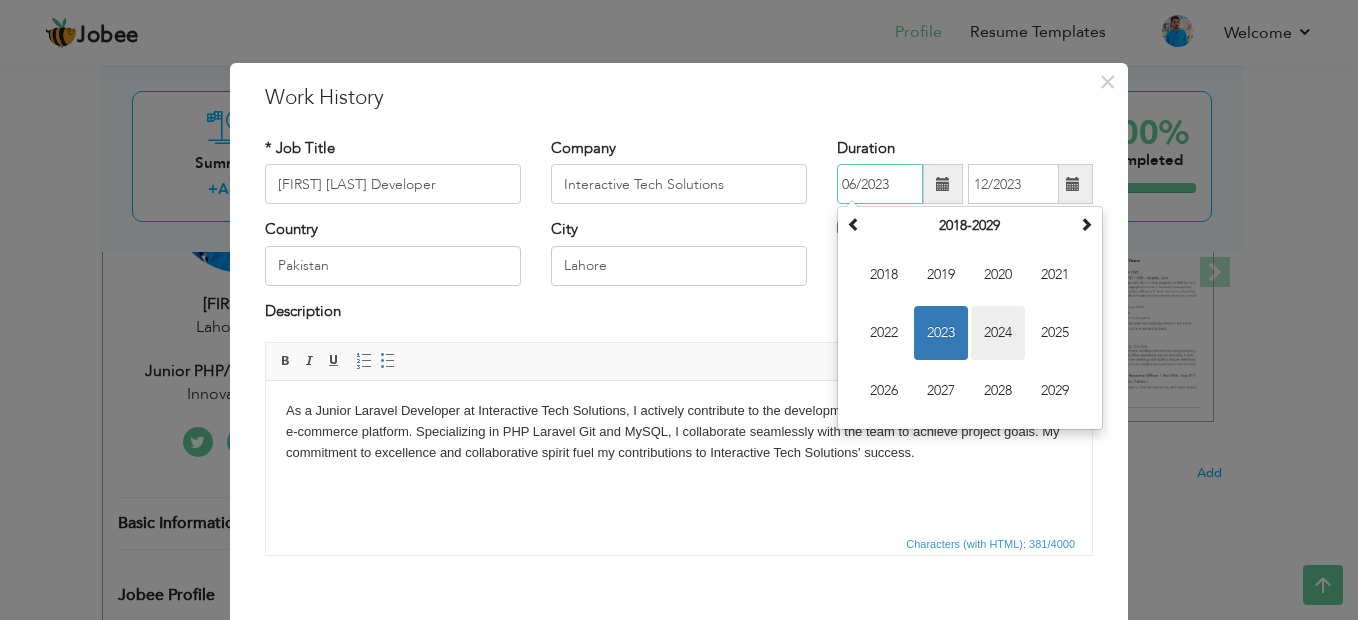 click on "2024" at bounding box center [998, 333] 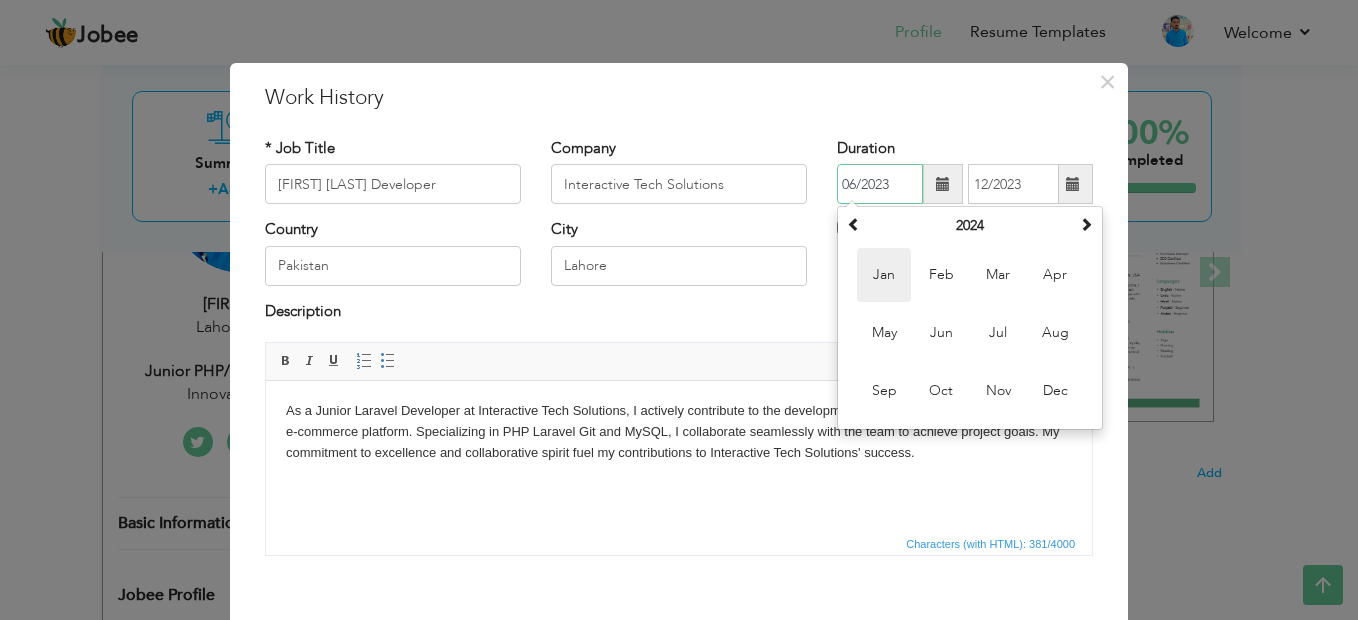 click on "Jan" at bounding box center (884, 275) 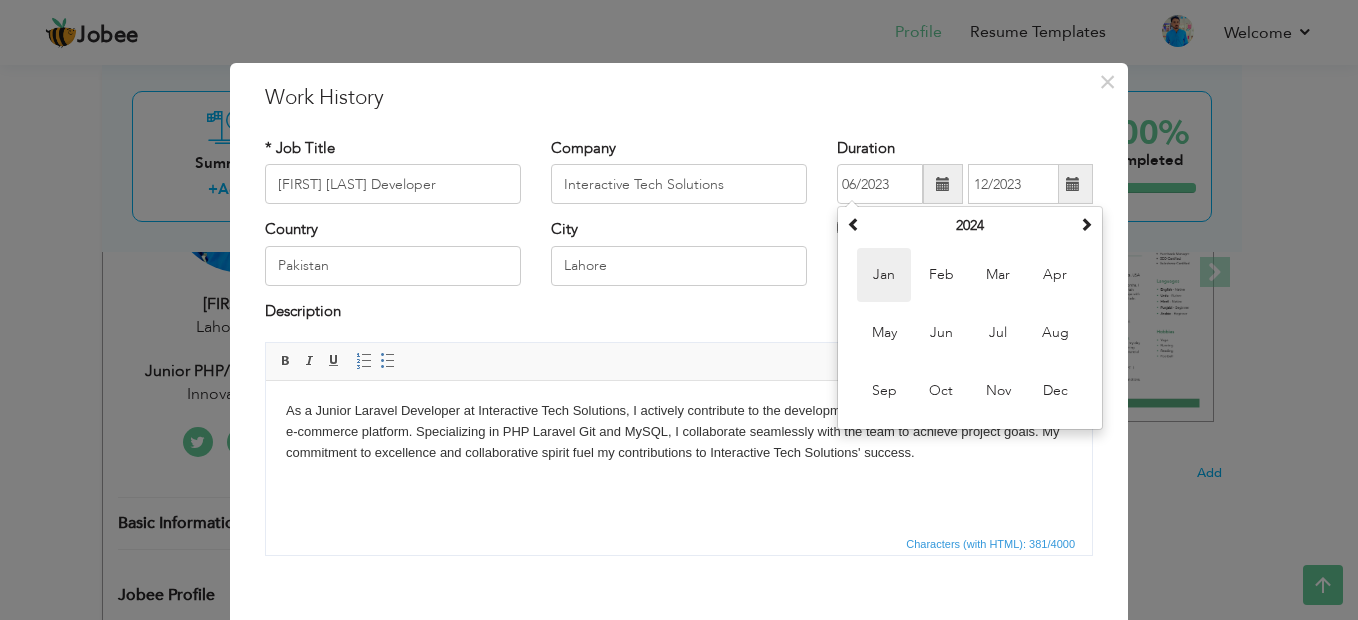 type on "01/2024" 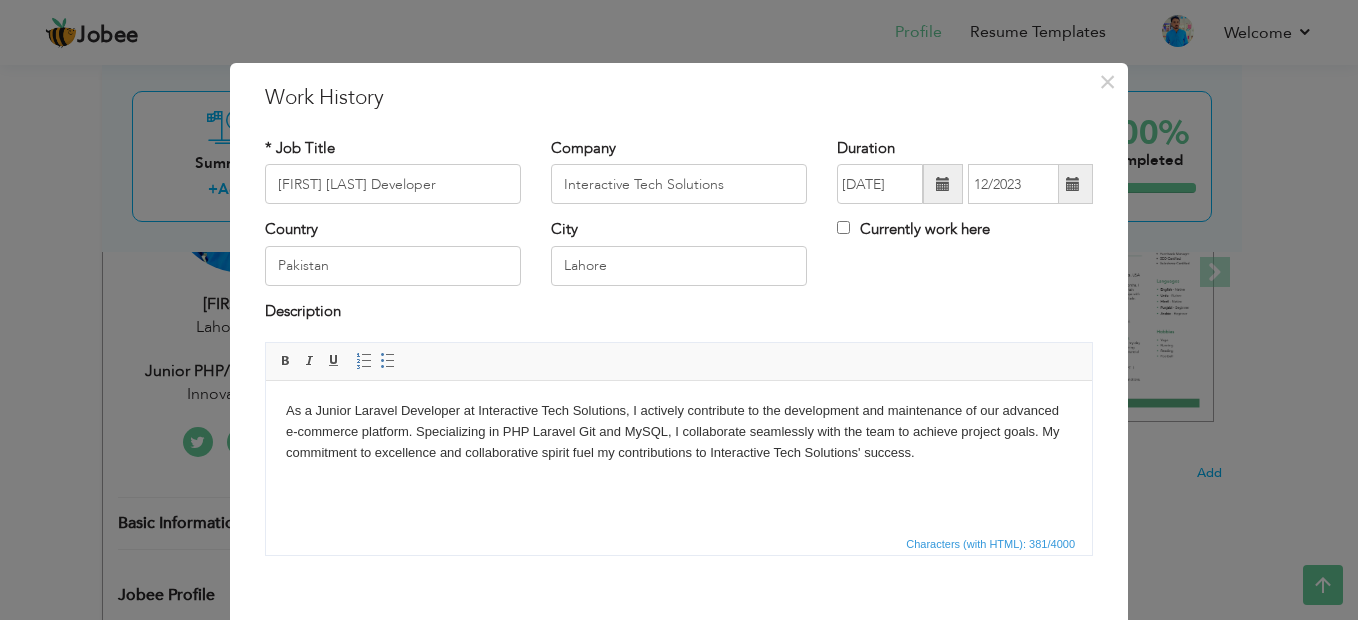 click at bounding box center (1073, 184) 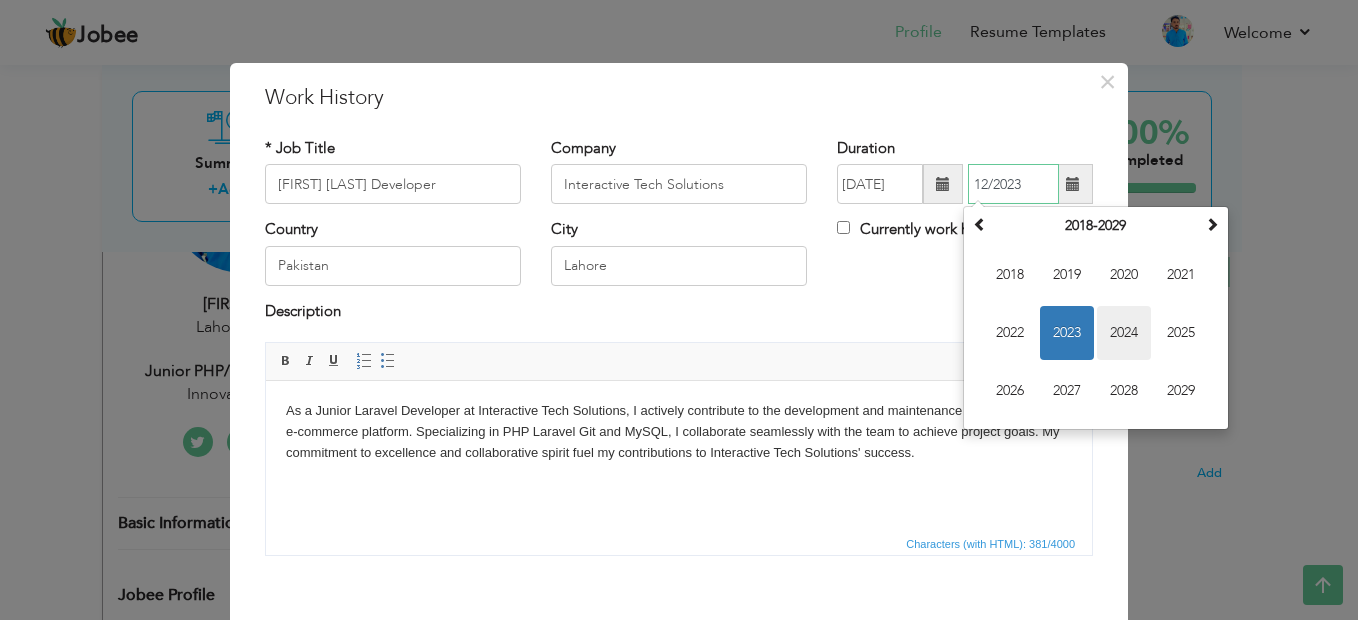 click on "2024" at bounding box center [1124, 333] 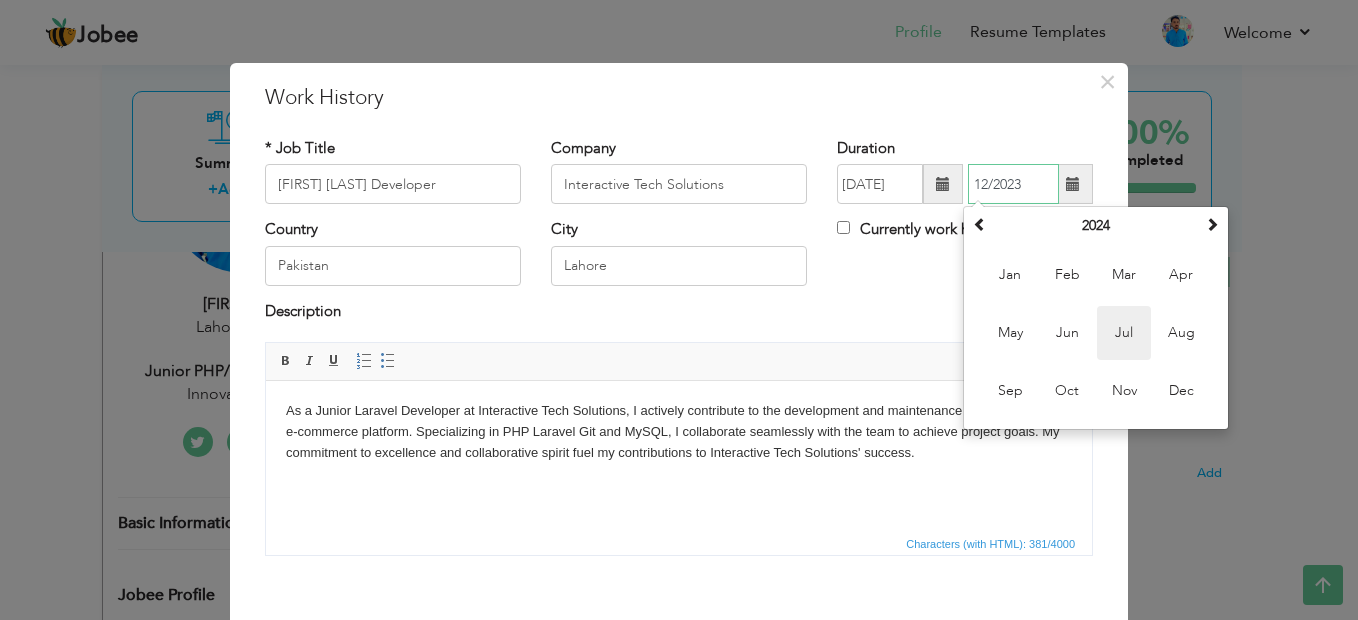 click on "Jul" at bounding box center [1124, 333] 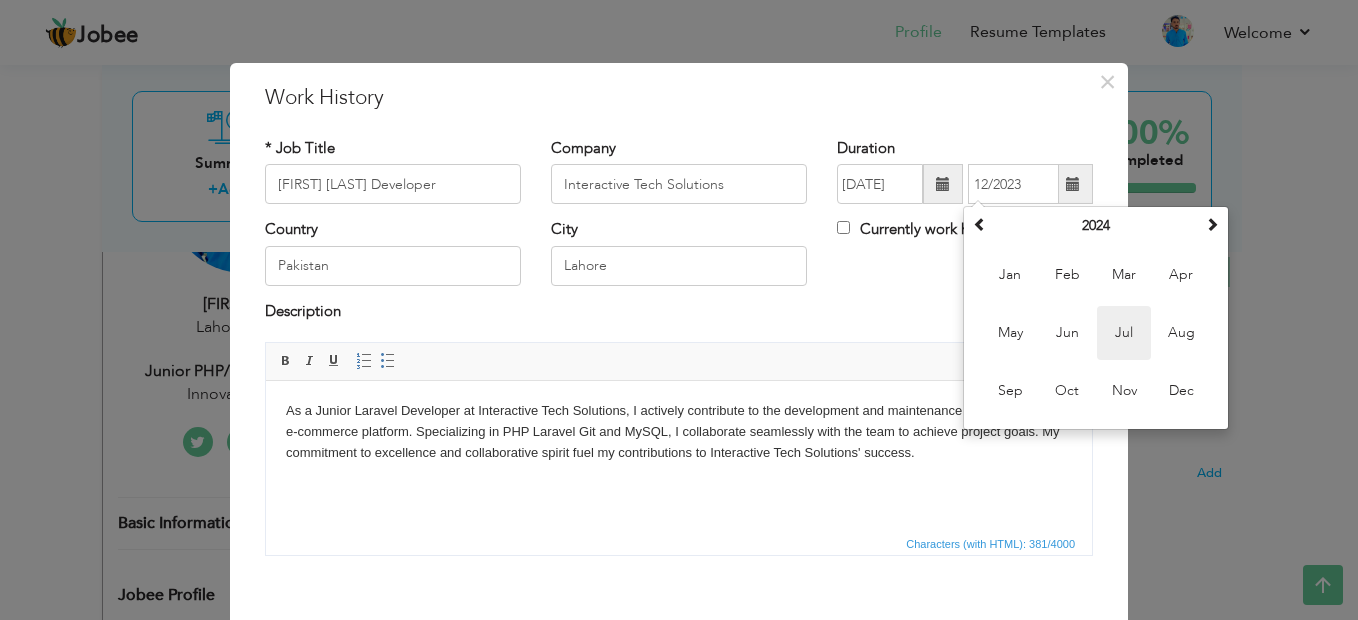 type on "07/2024" 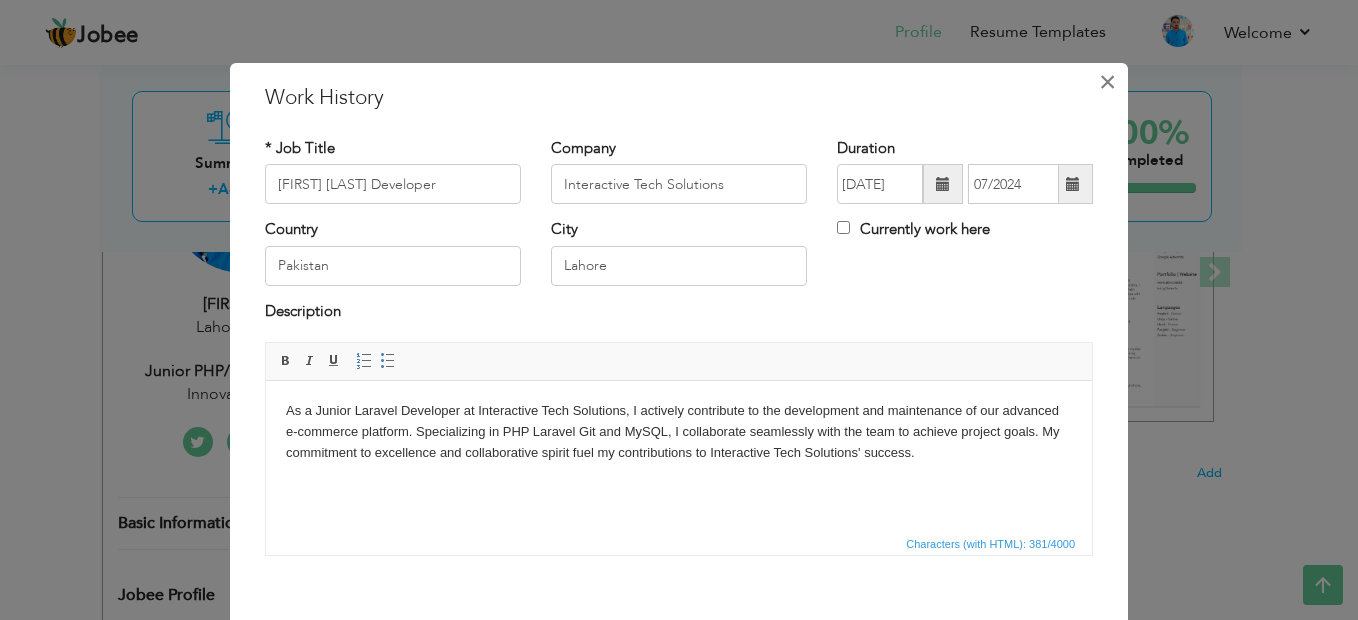 click on "×" at bounding box center [1107, 82] 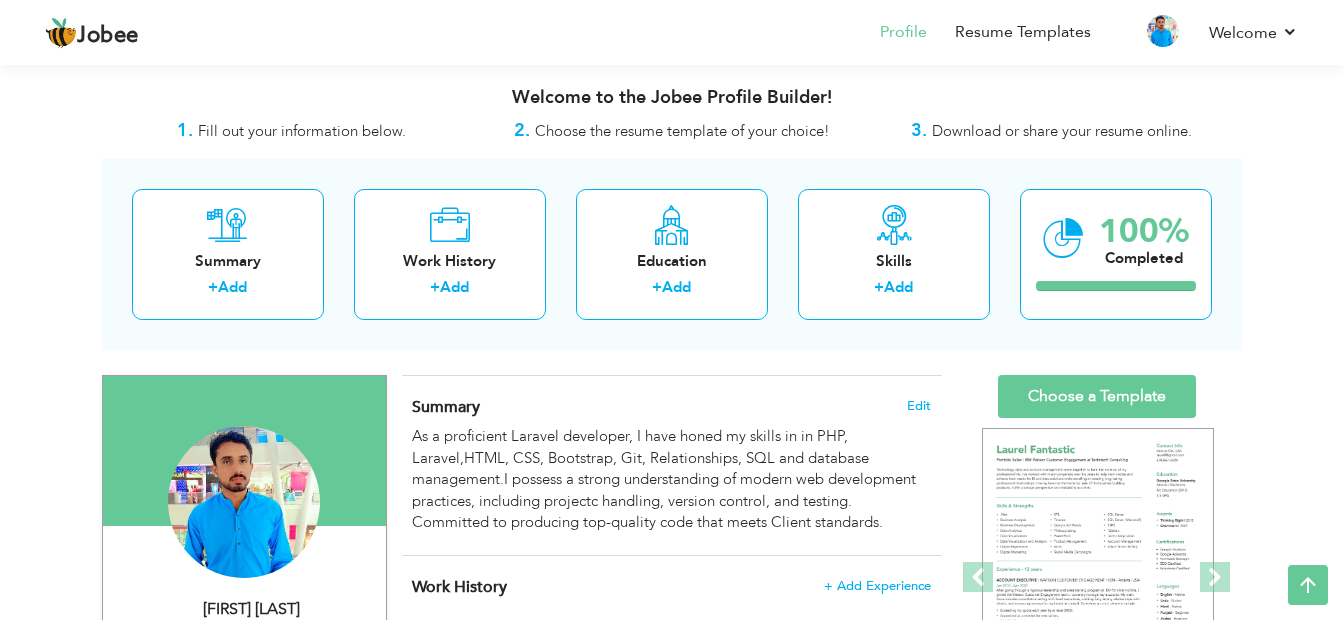 scroll, scrollTop: 0, scrollLeft: 0, axis: both 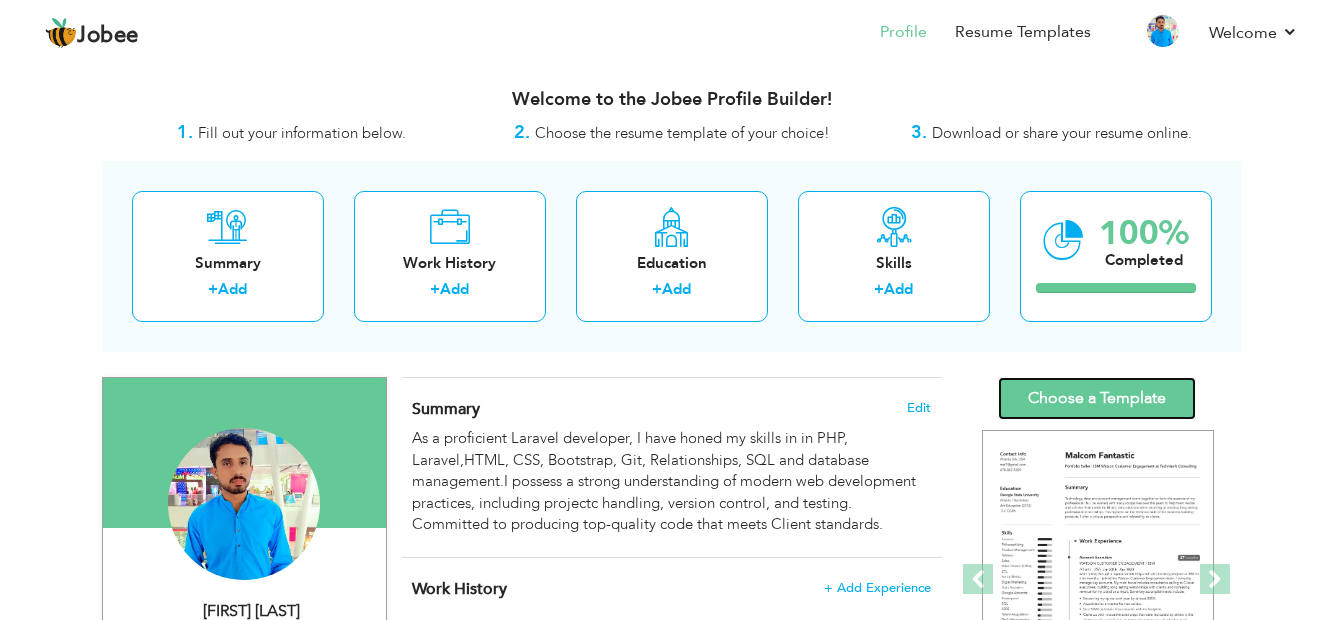 click on "Choose a Template" at bounding box center [1097, 398] 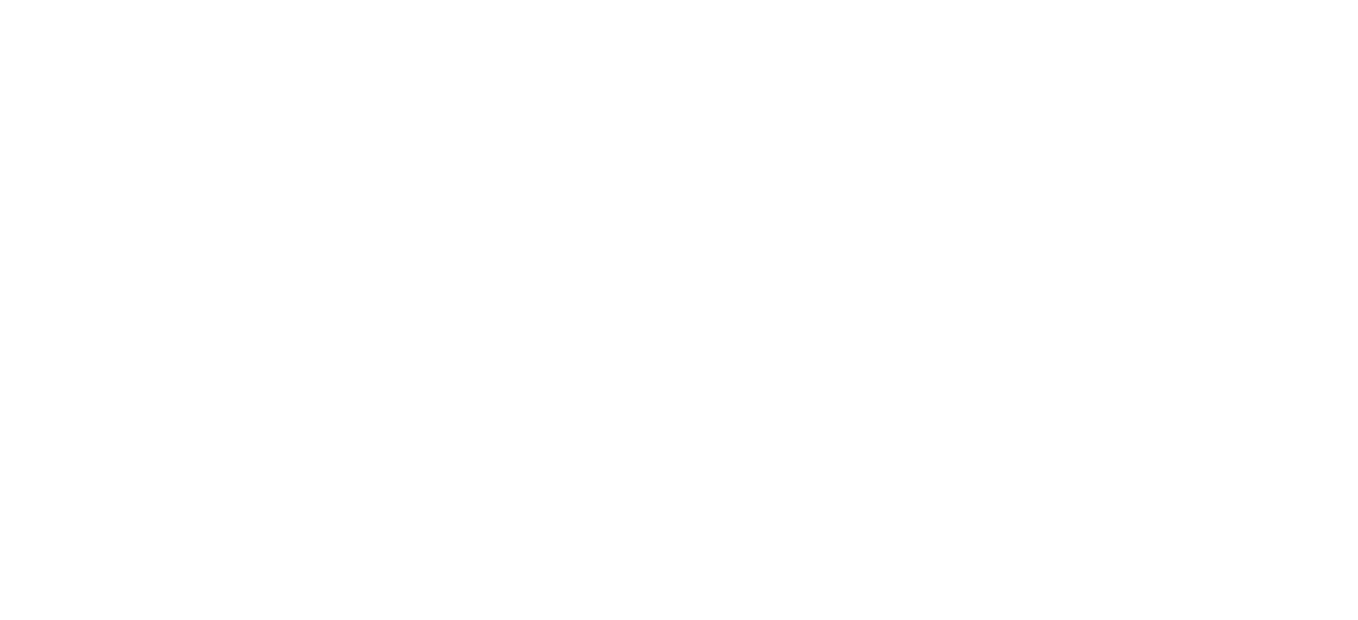 scroll, scrollTop: 0, scrollLeft: 0, axis: both 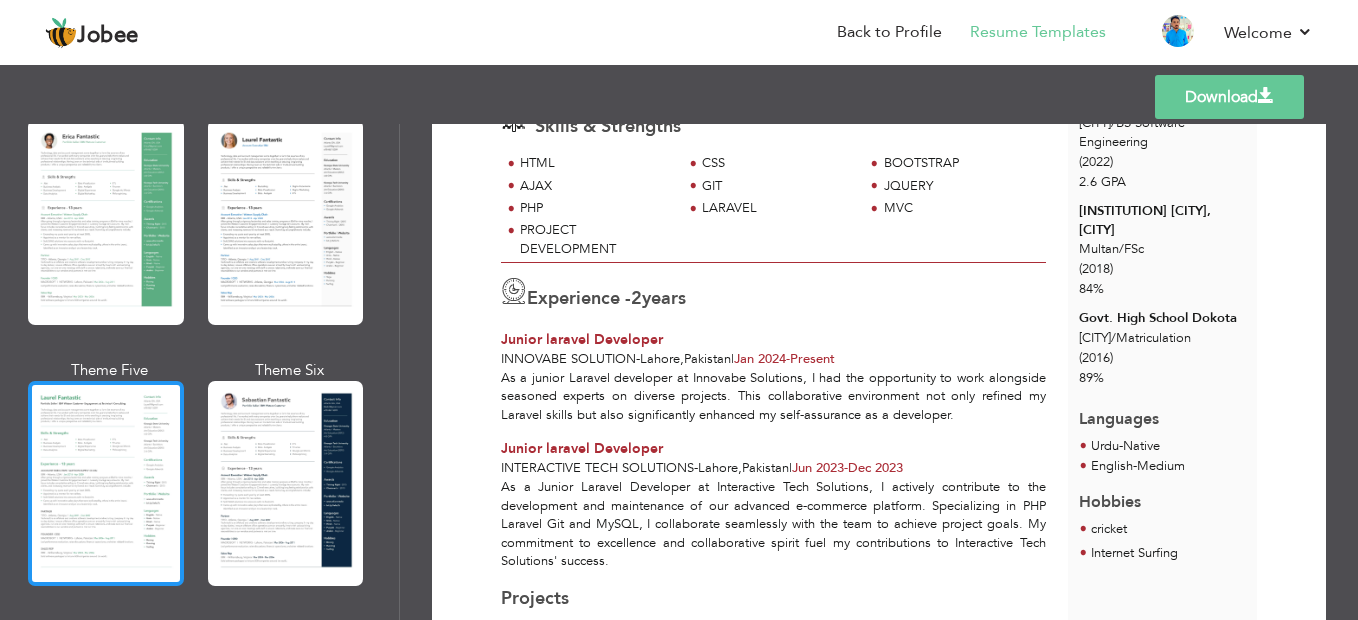 click at bounding box center (106, 483) 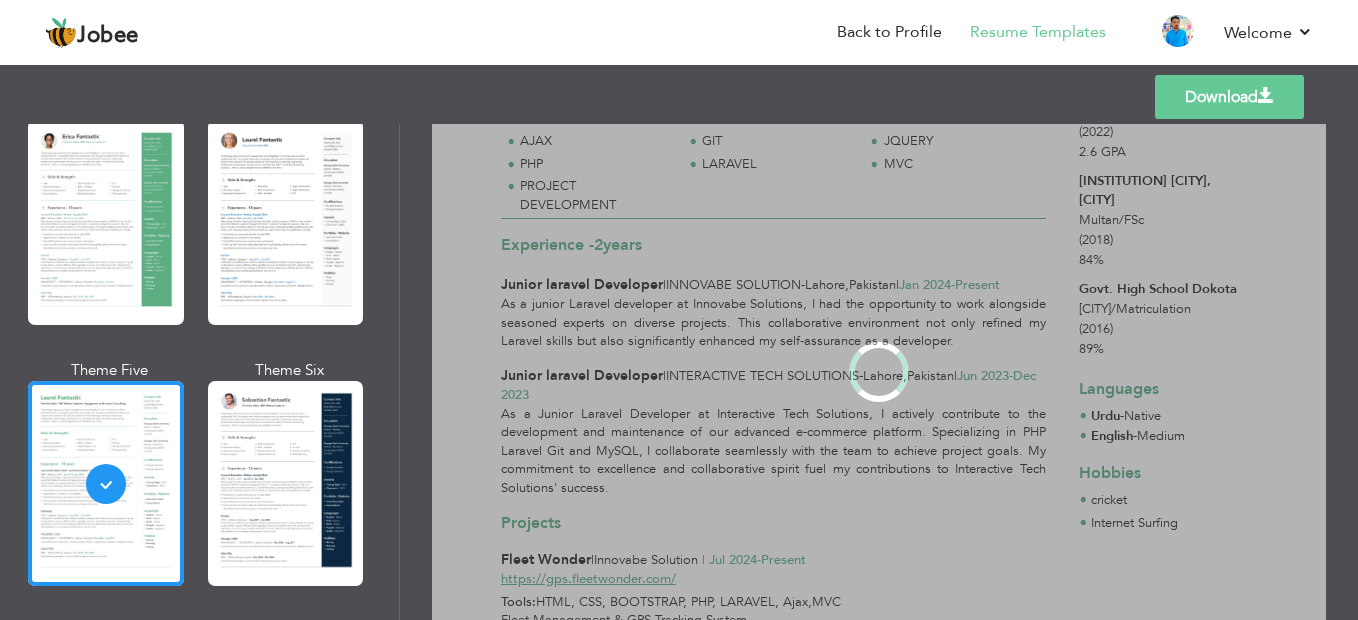 scroll, scrollTop: 0, scrollLeft: 0, axis: both 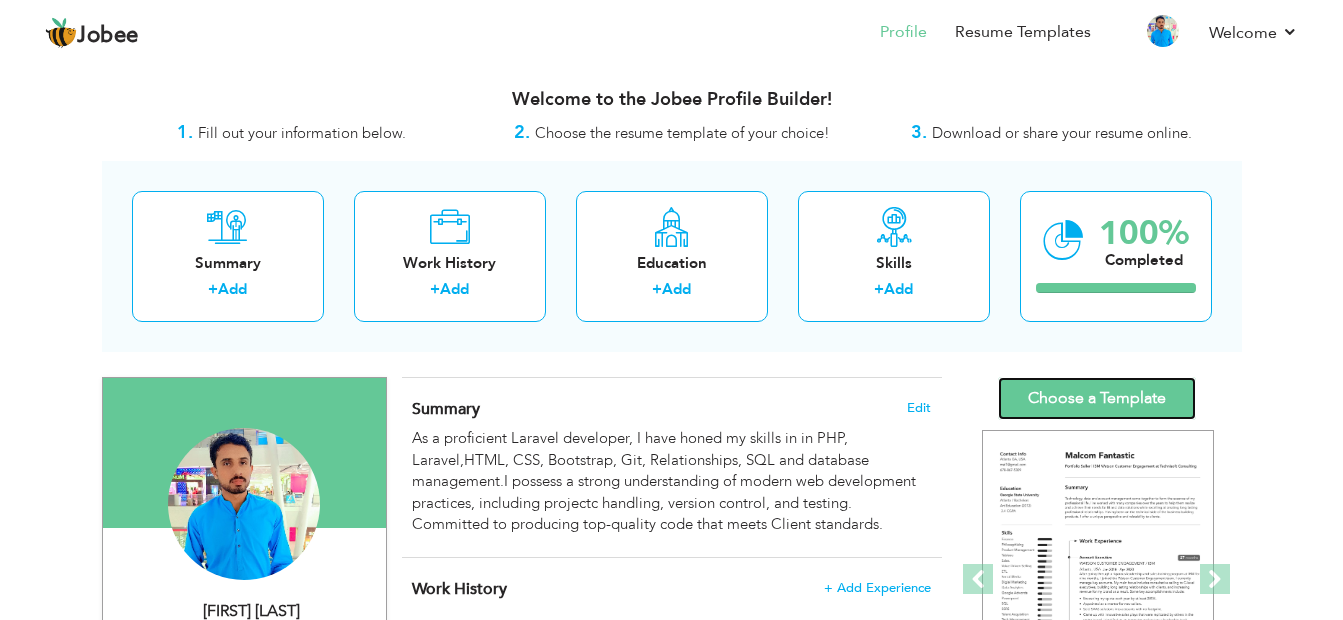 click on "Choose a Template" at bounding box center [1097, 398] 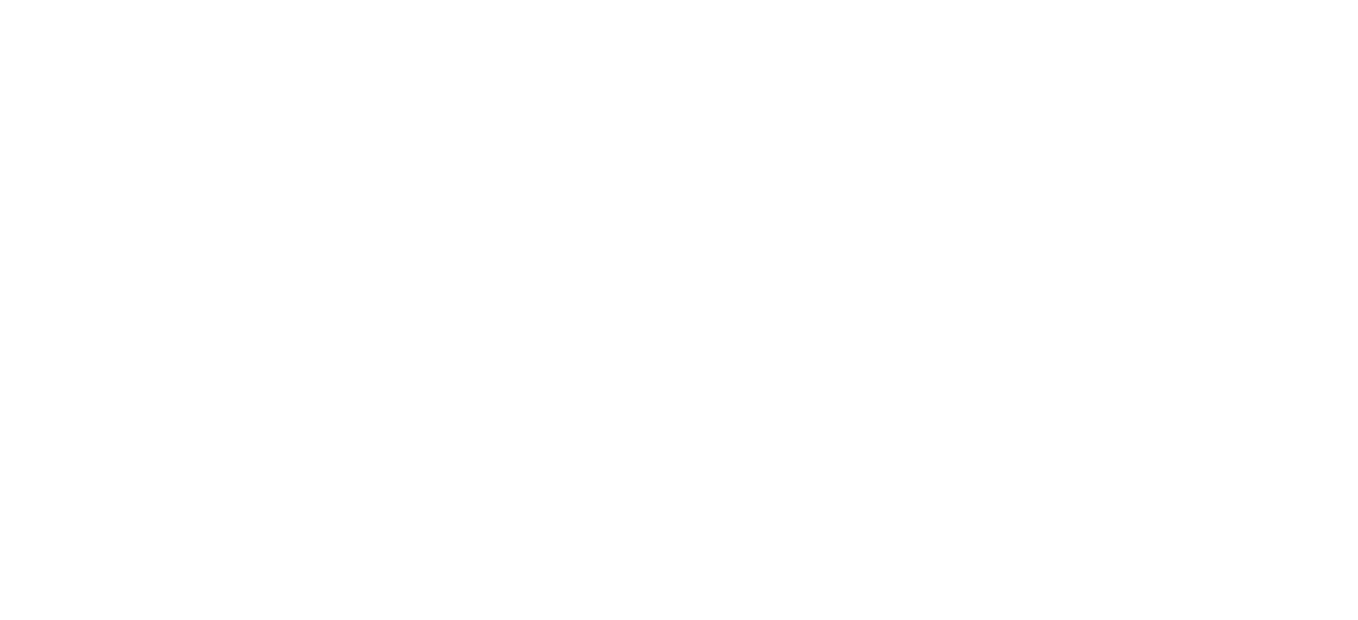 scroll, scrollTop: 0, scrollLeft: 0, axis: both 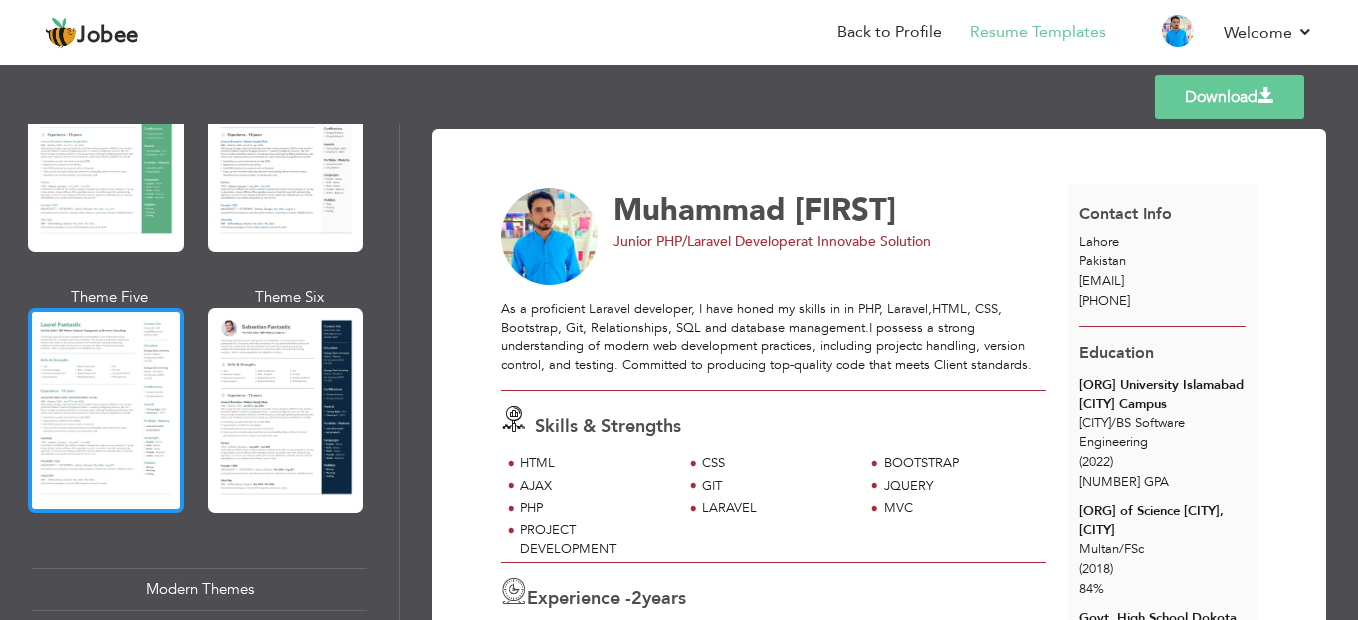 click at bounding box center (106, 410) 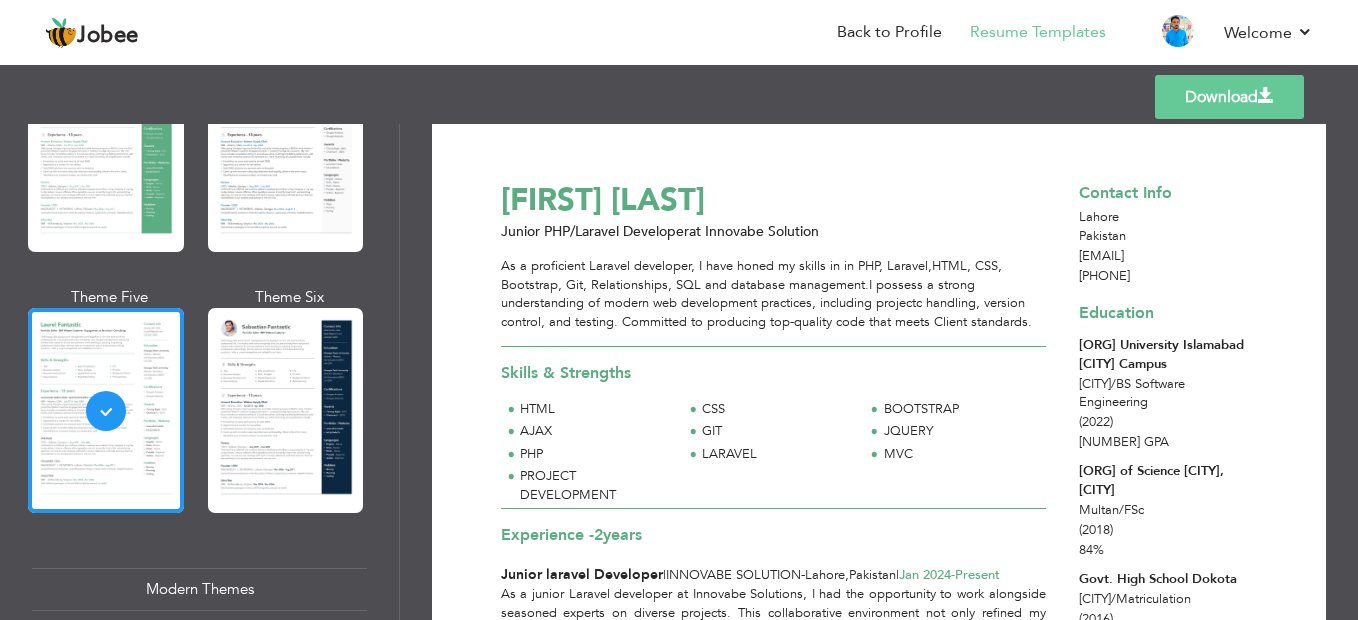 scroll, scrollTop: 0, scrollLeft: 0, axis: both 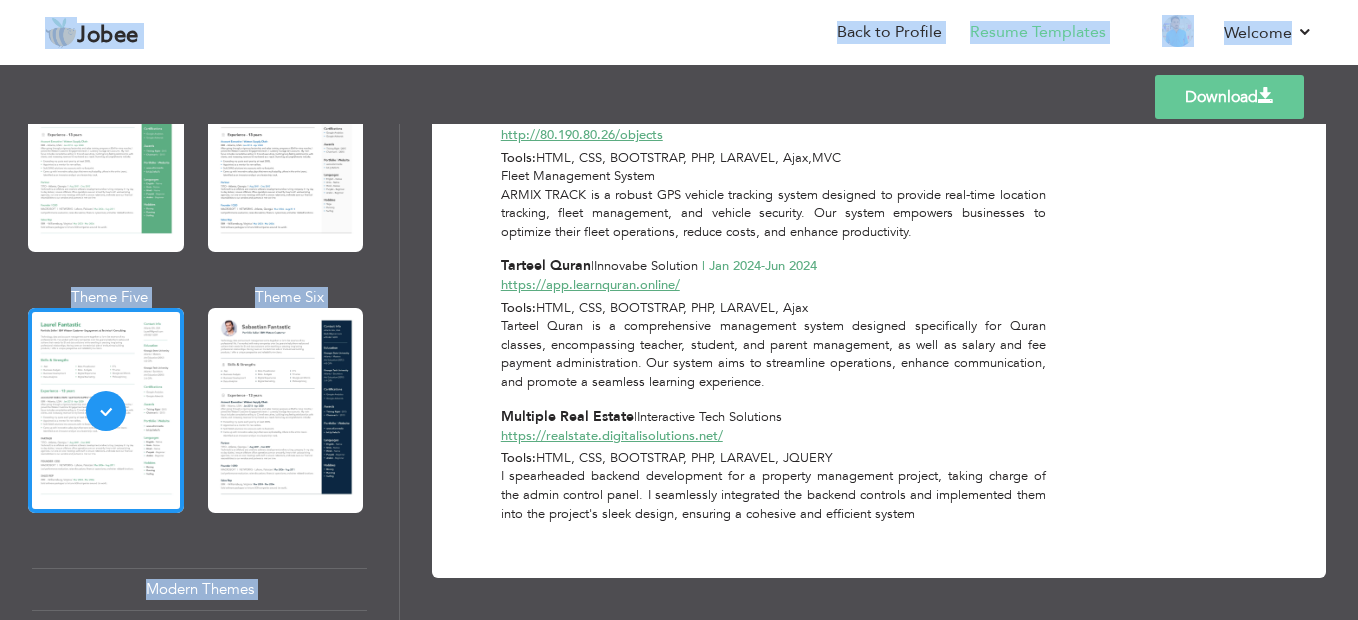 drag, startPoint x: 490, startPoint y: 188, endPoint x: 957, endPoint y: 513, distance: 568.9587 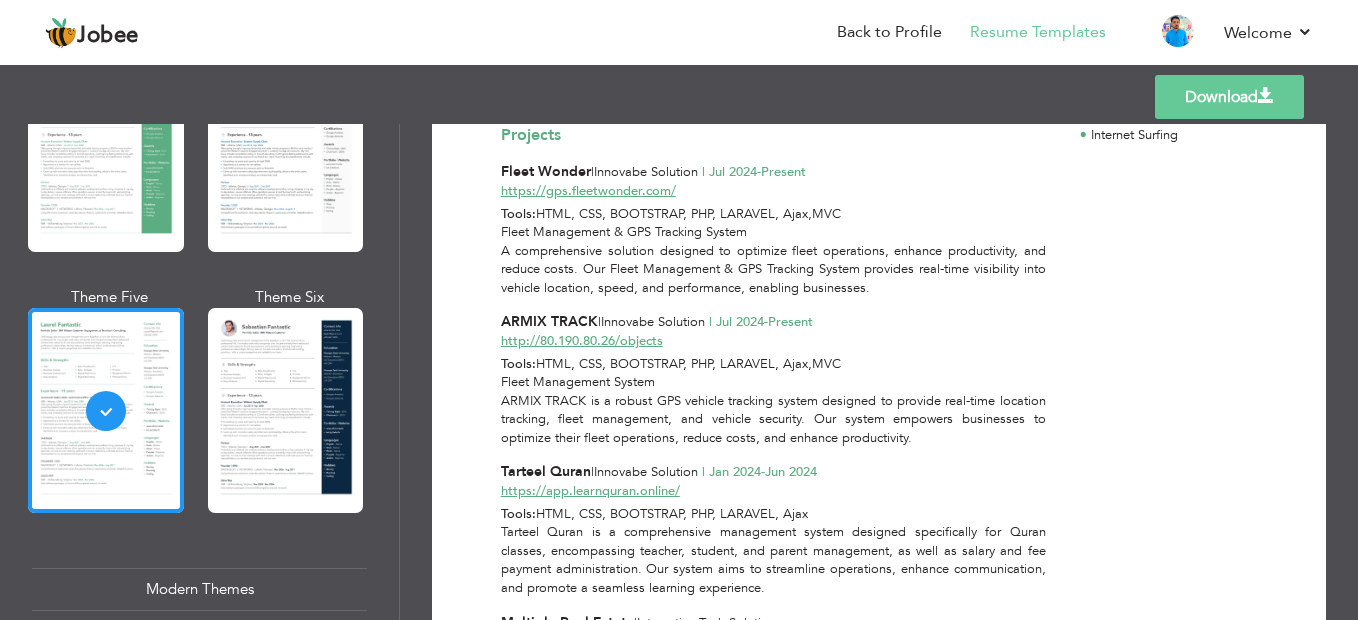 scroll, scrollTop: 687, scrollLeft: 0, axis: vertical 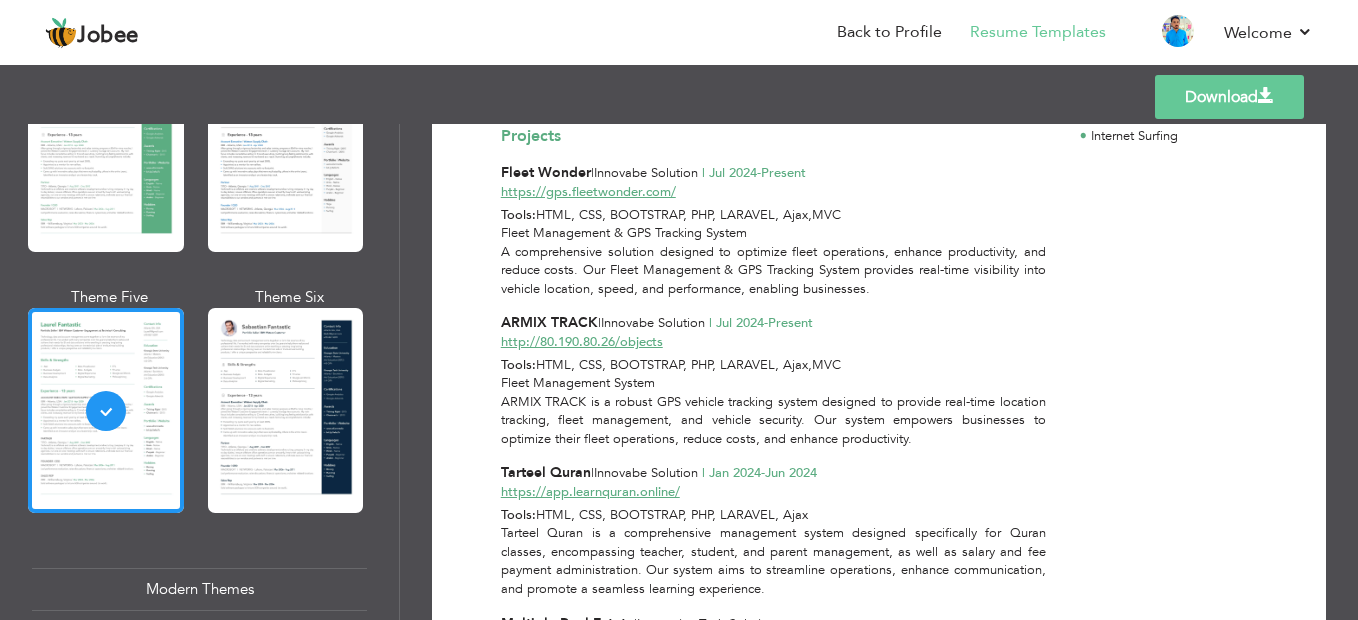click on "Download" at bounding box center (1229, 97) 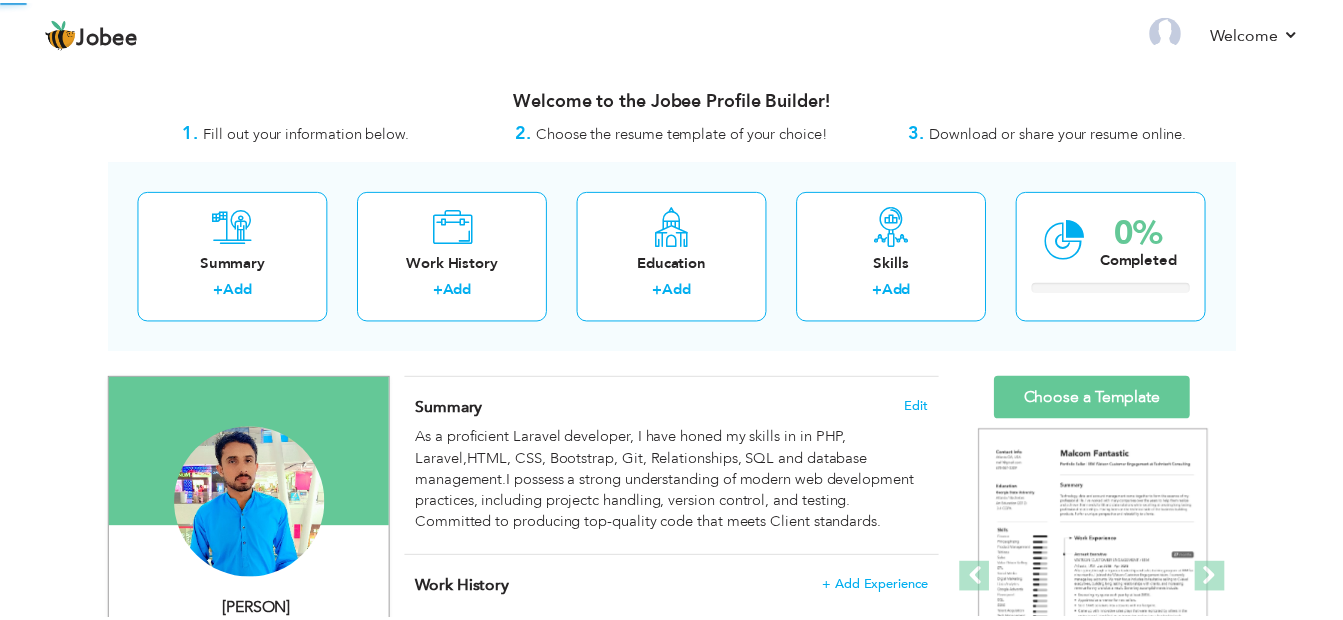 scroll, scrollTop: 0, scrollLeft: 0, axis: both 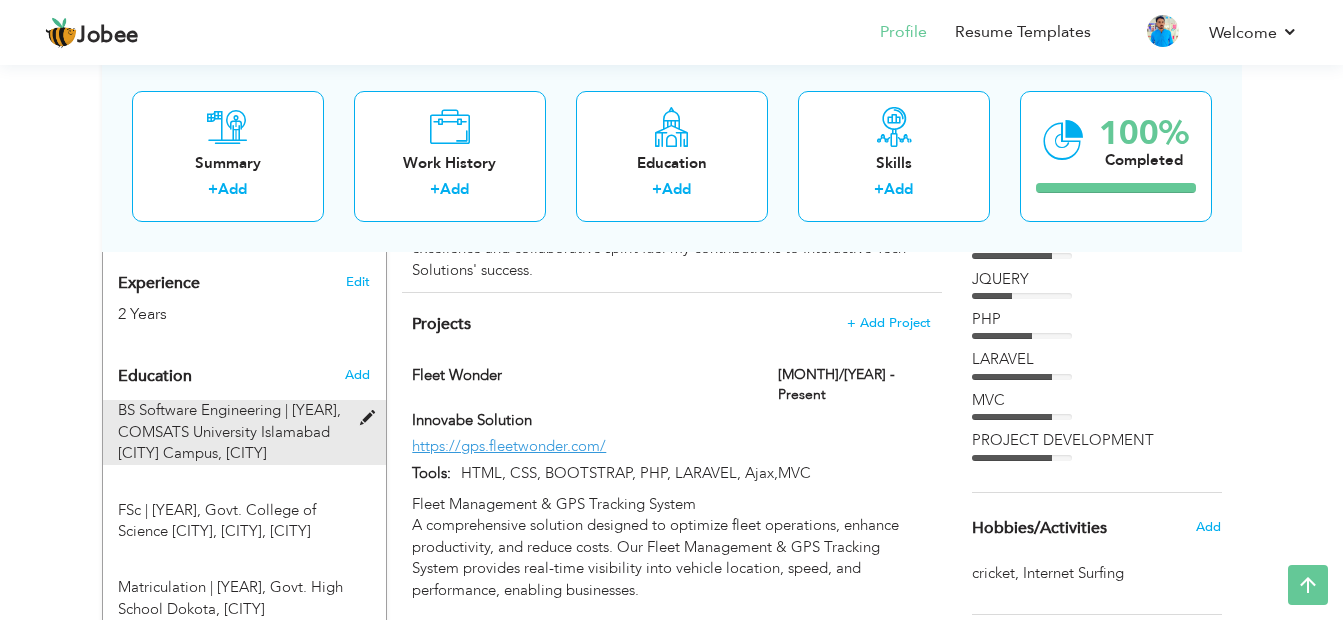 click on "COMSATS University Islamabad Vehari Campus, Vehari" at bounding box center [224, 442] 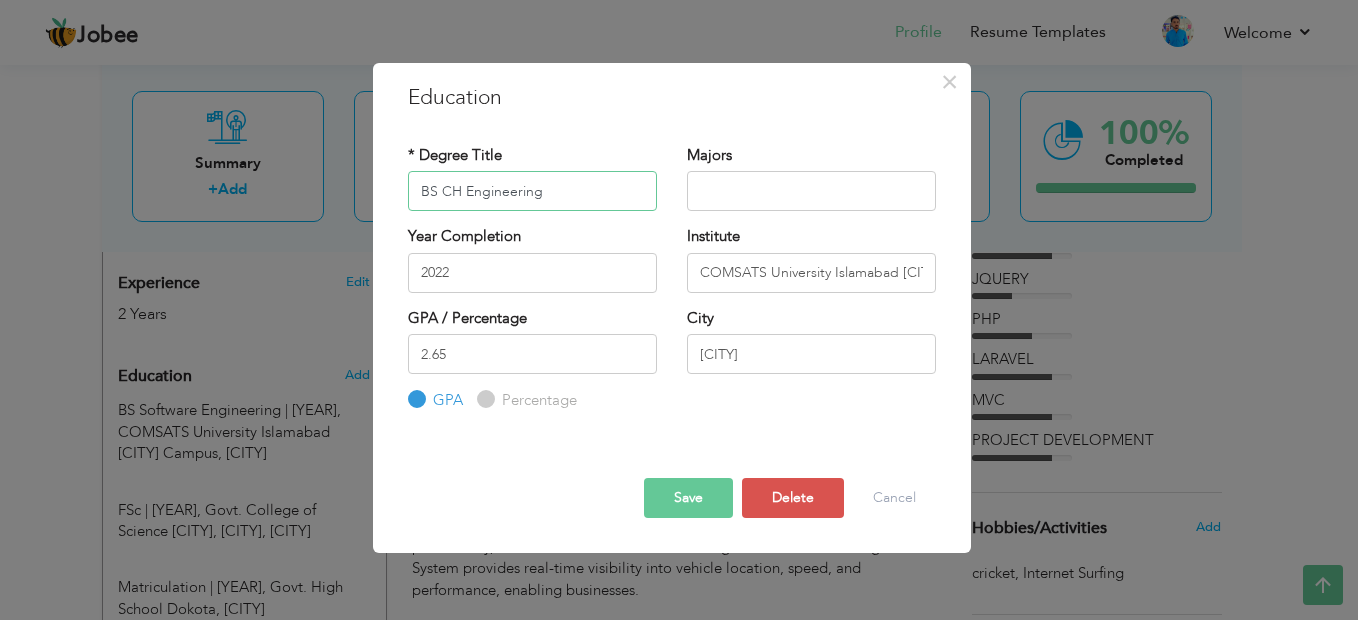 type on "BS CH Engineering" 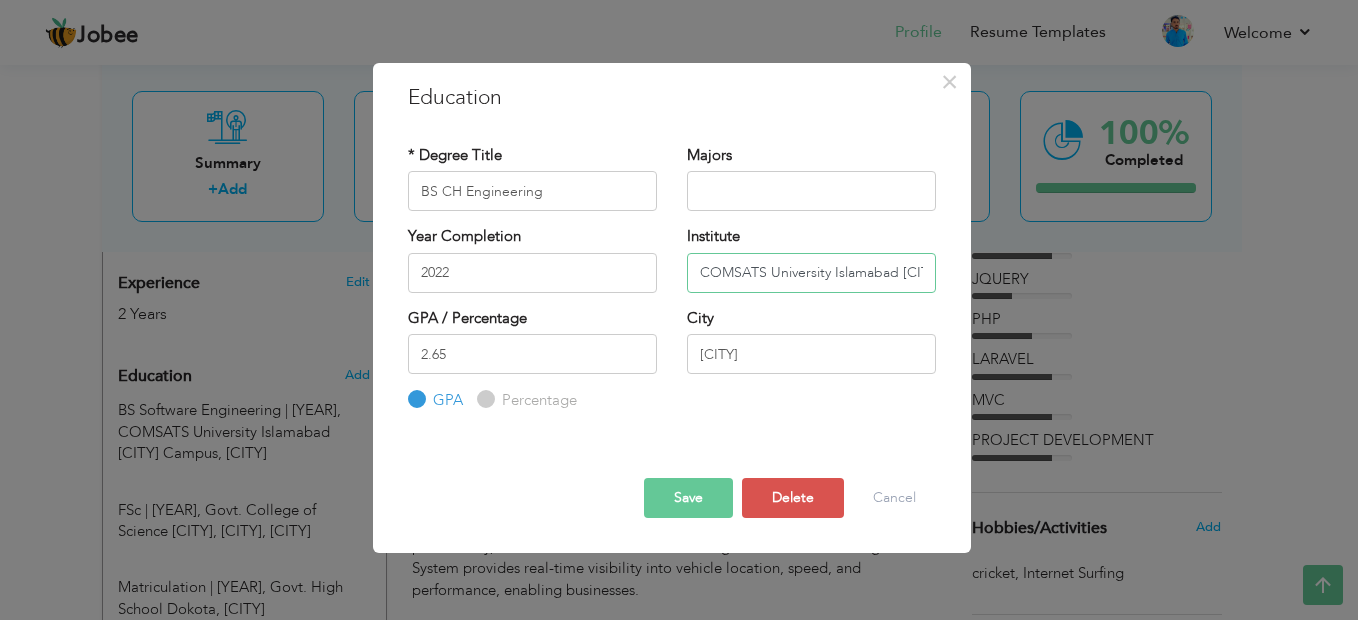 click on "COMSATS University Islamabad Vehari Campus" at bounding box center (811, 273) 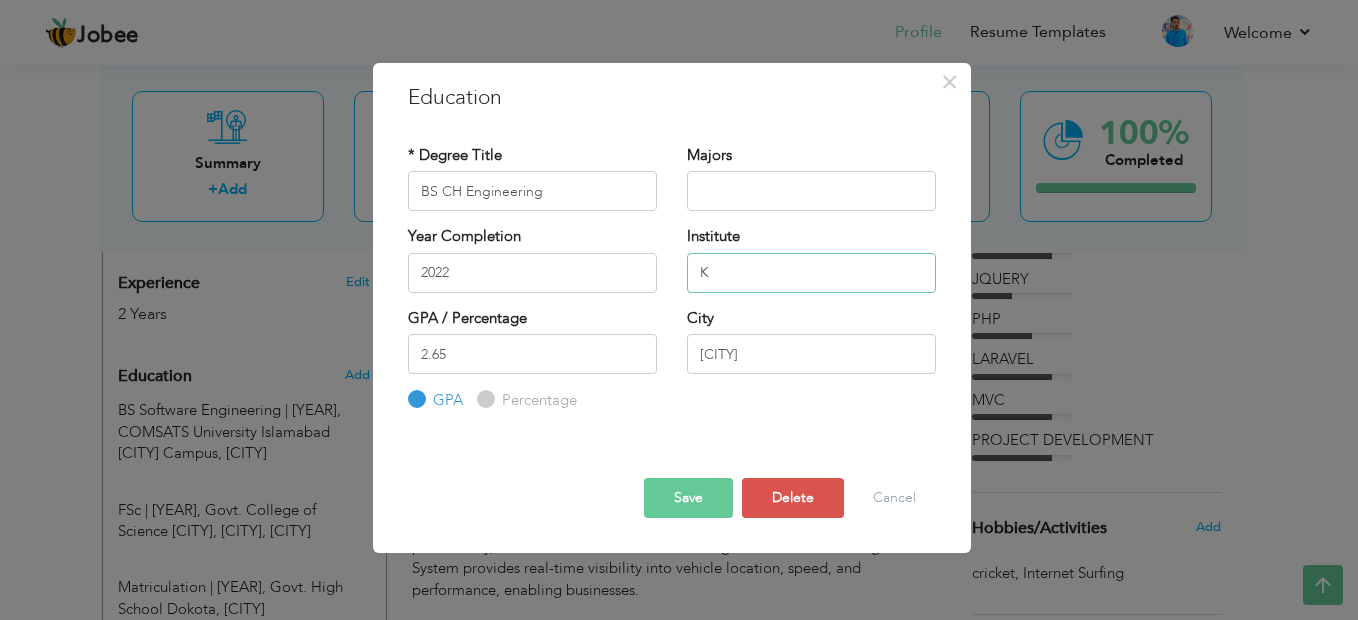 type on "Khawaja Fareed University of Engineering and Information Technology, Rahim Yar Khan" 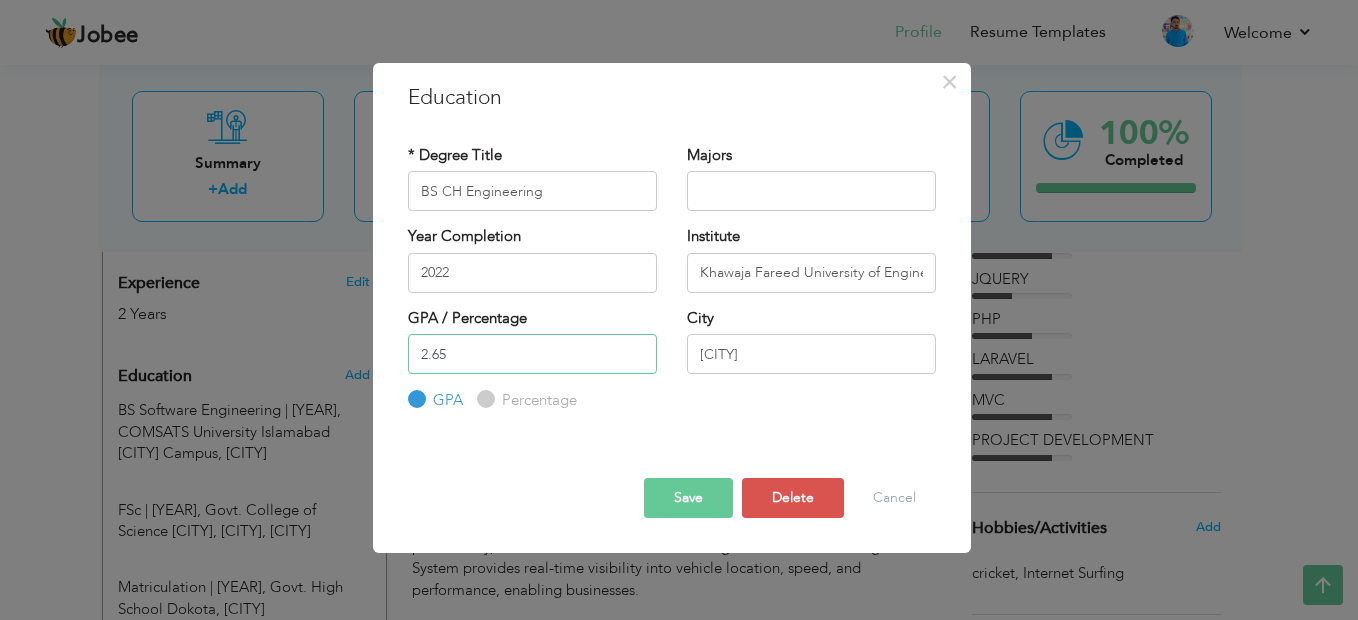 click on "2.65" at bounding box center [532, 354] 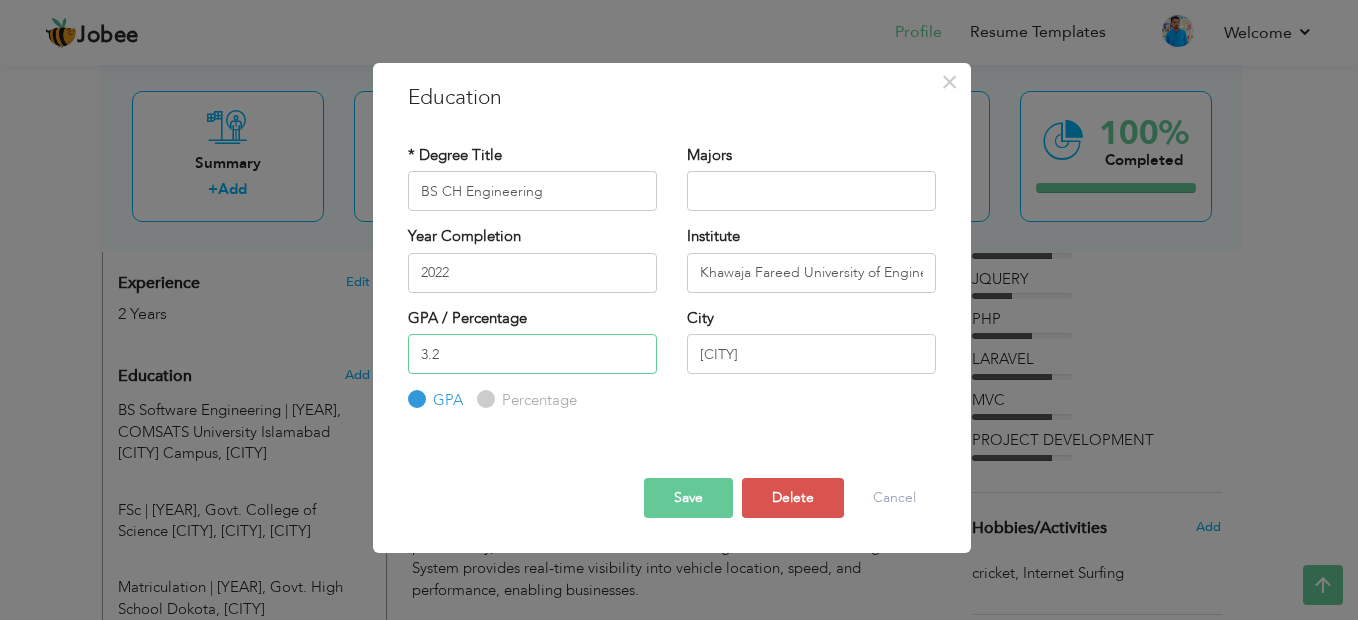 type on "3.2" 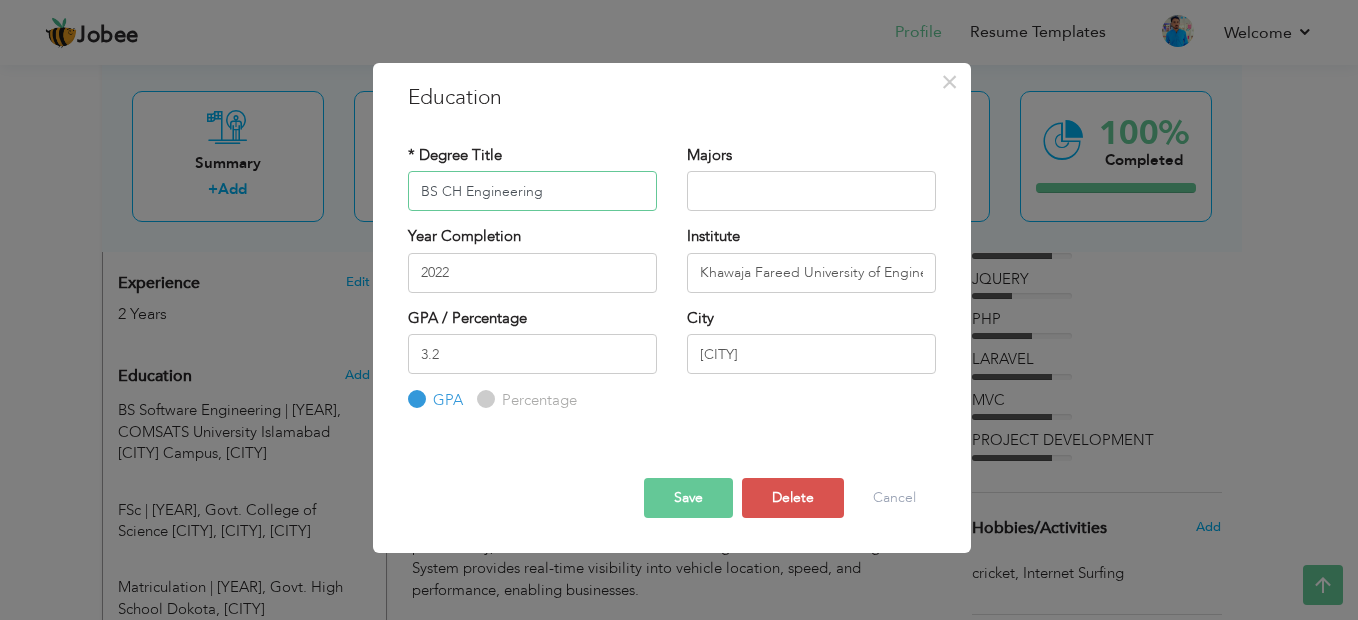 click on "BS CH Engineering" at bounding box center (532, 191) 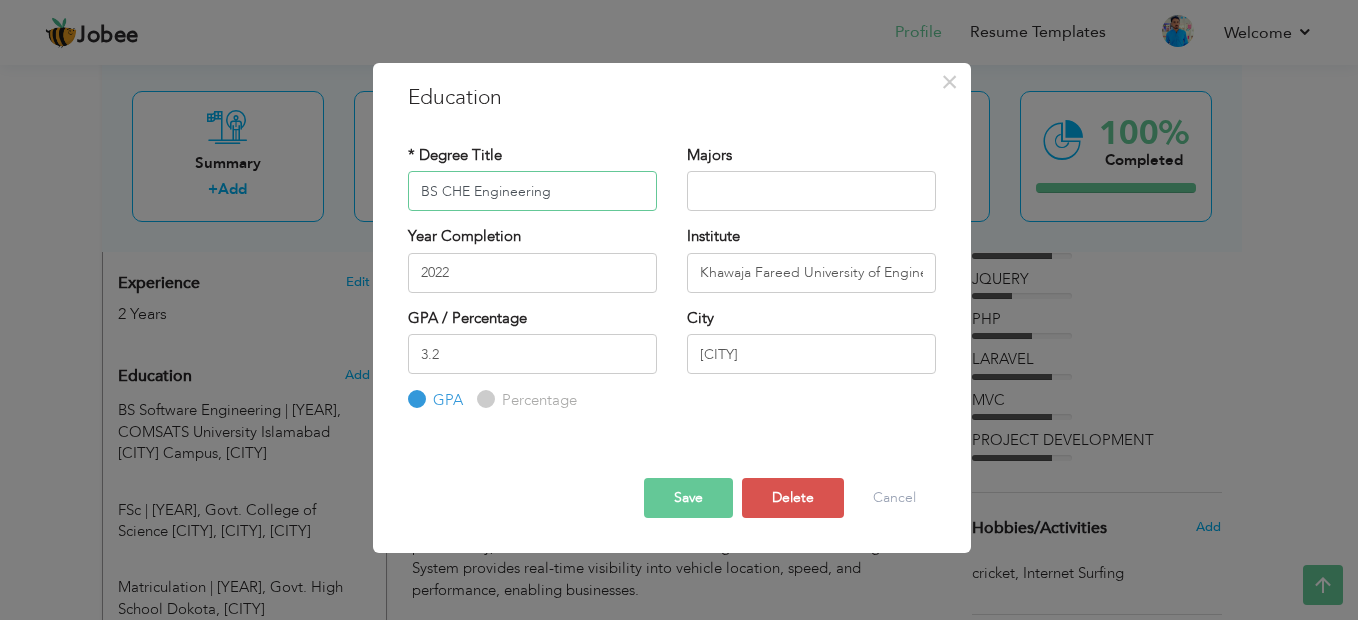 type on "BS CHE Engineering" 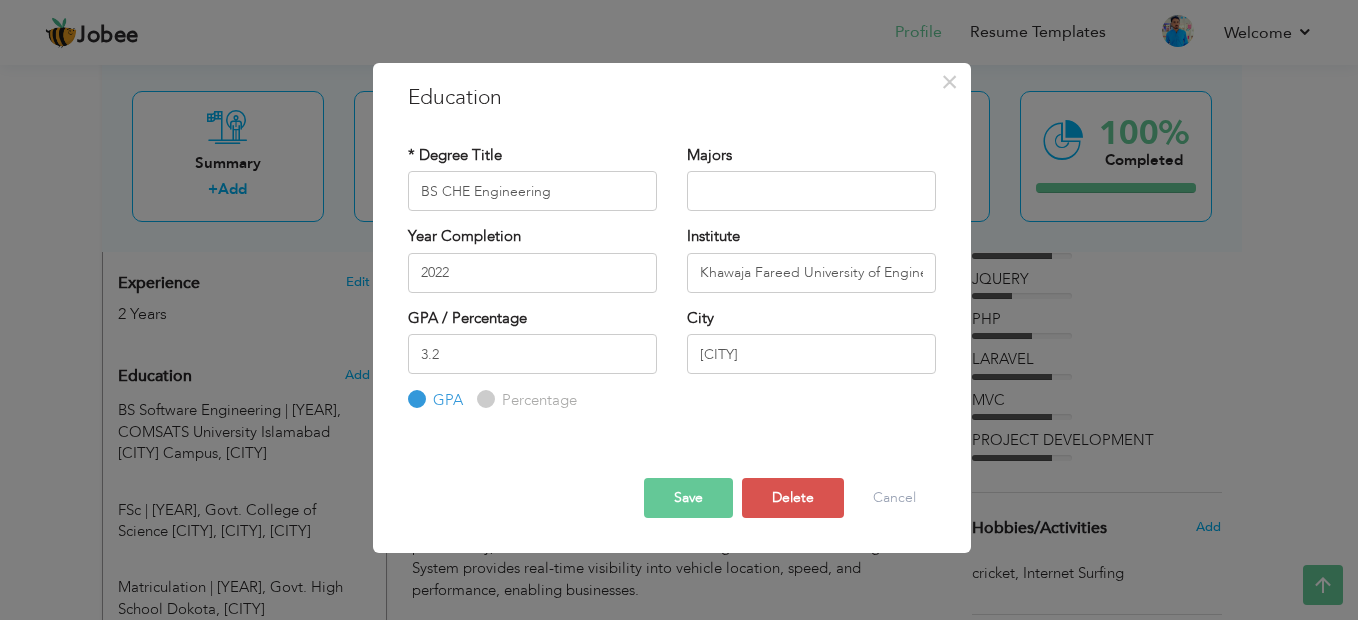 click on "Save" at bounding box center [688, 498] 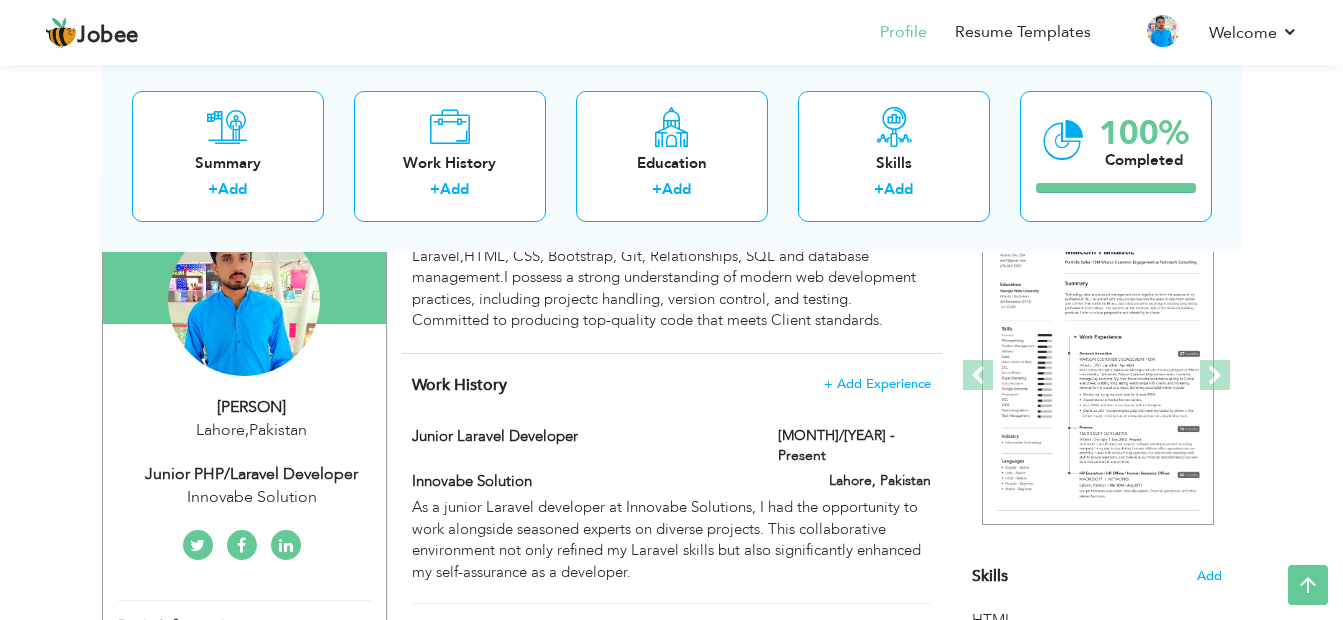 scroll, scrollTop: 0, scrollLeft: 0, axis: both 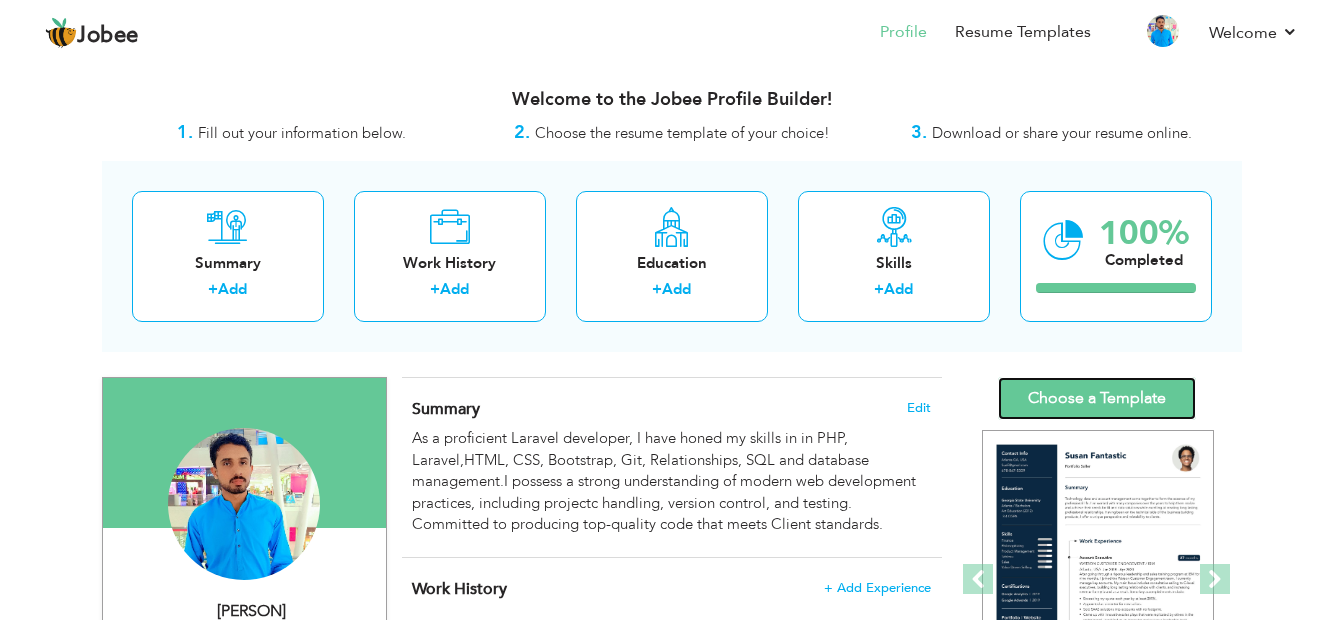click on "Choose a Template" at bounding box center (1097, 398) 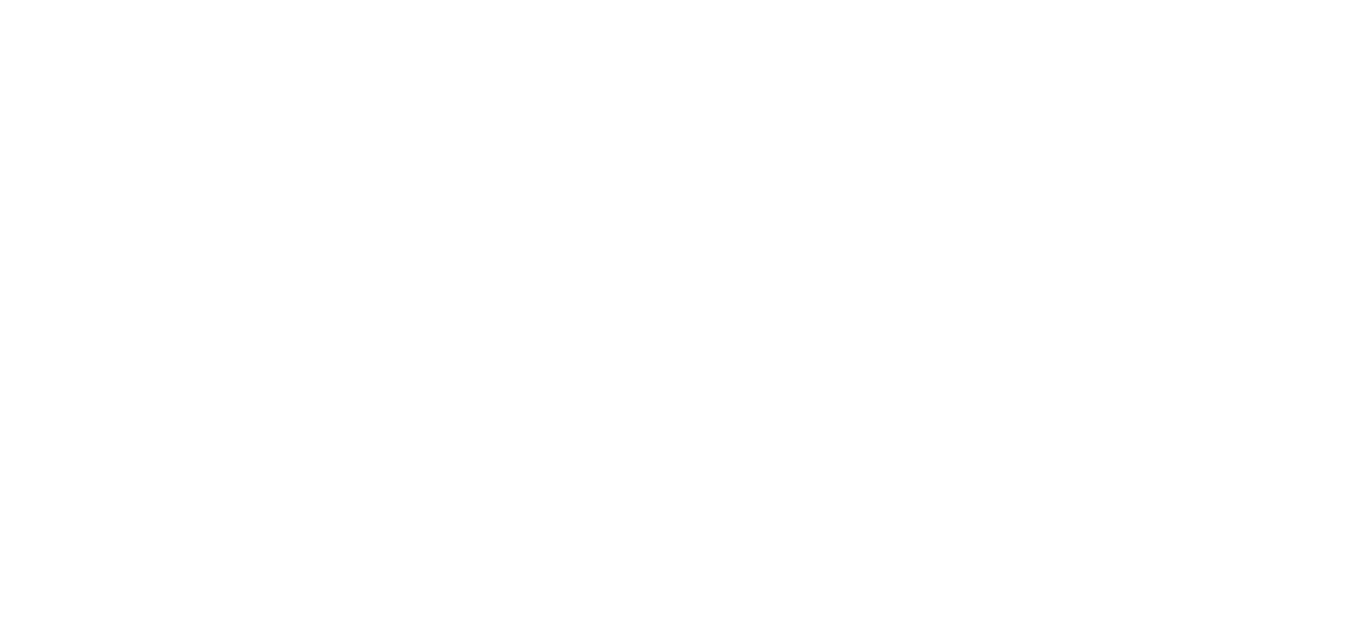 scroll, scrollTop: 0, scrollLeft: 0, axis: both 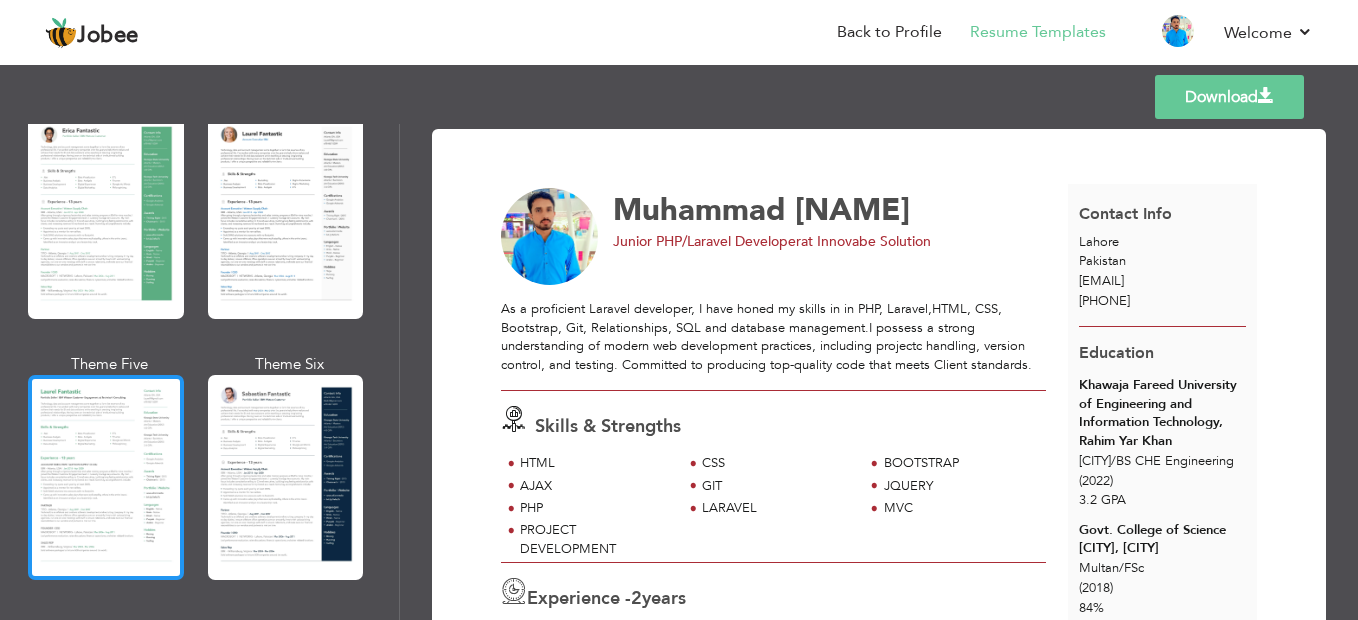 click at bounding box center [106, 477] 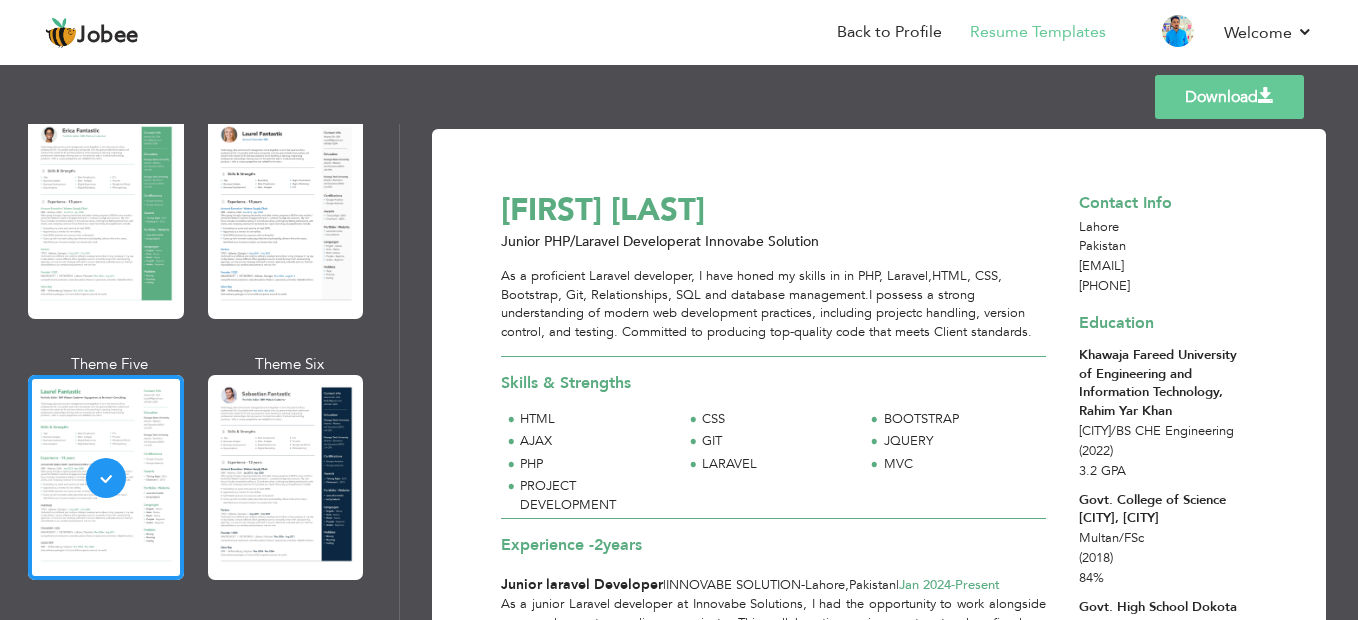 click at bounding box center (1266, 96) 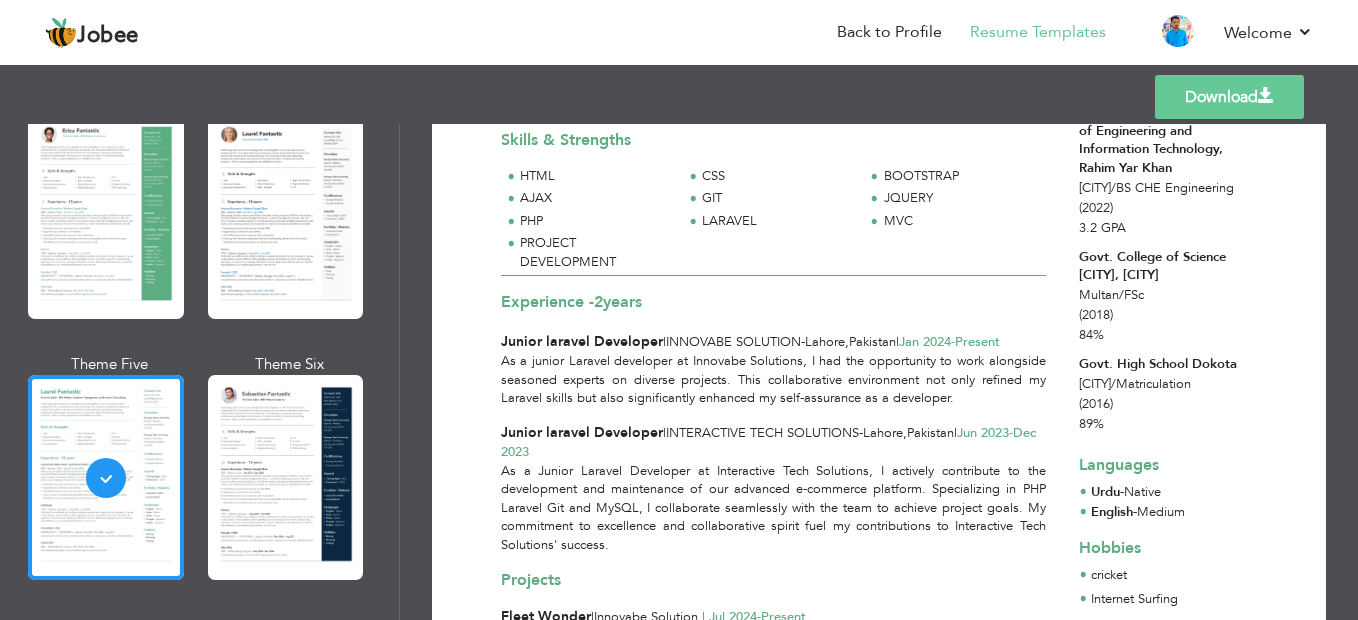scroll, scrollTop: 0, scrollLeft: 0, axis: both 